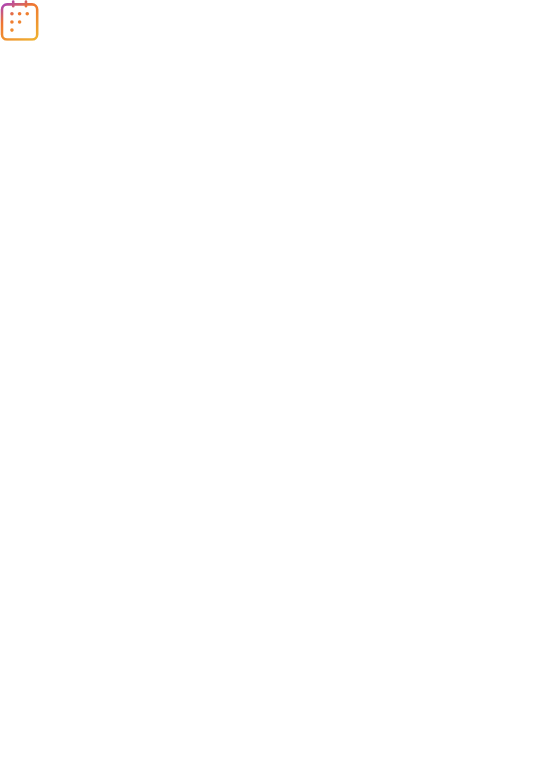 scroll, scrollTop: 0, scrollLeft: 0, axis: both 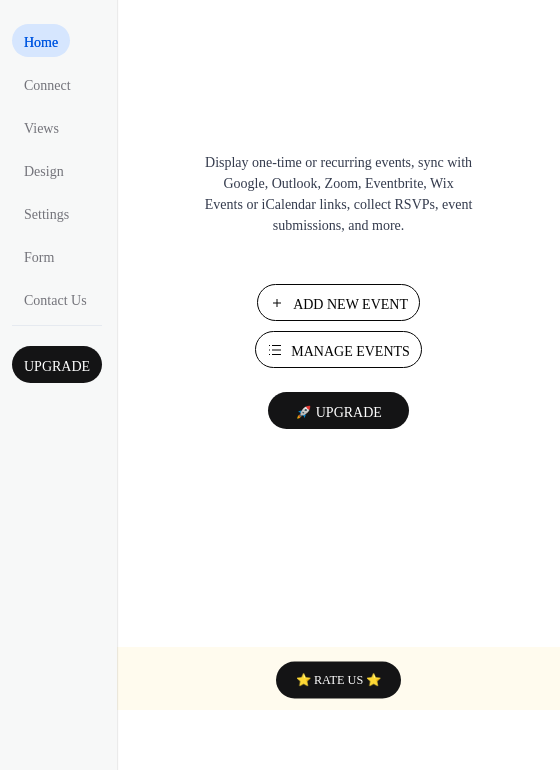 click on "Manage Events" at bounding box center [350, 351] 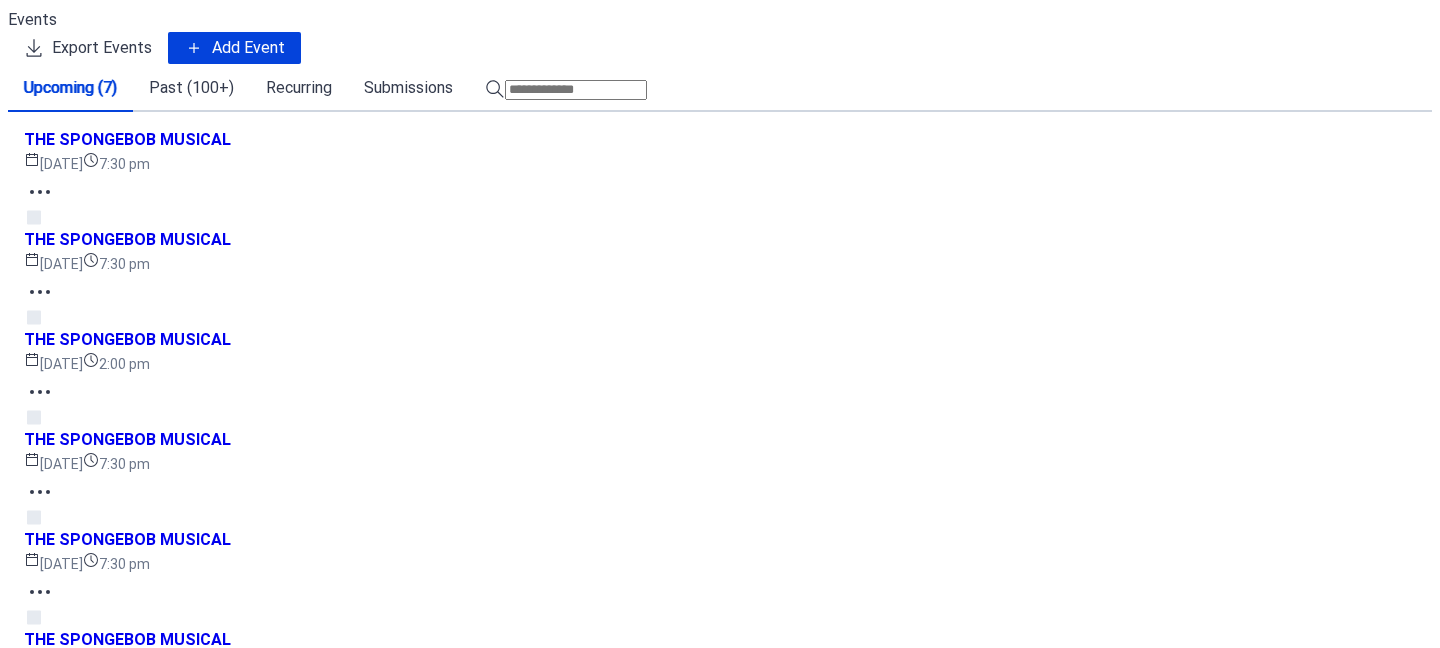 scroll, scrollTop: 0, scrollLeft: 0, axis: both 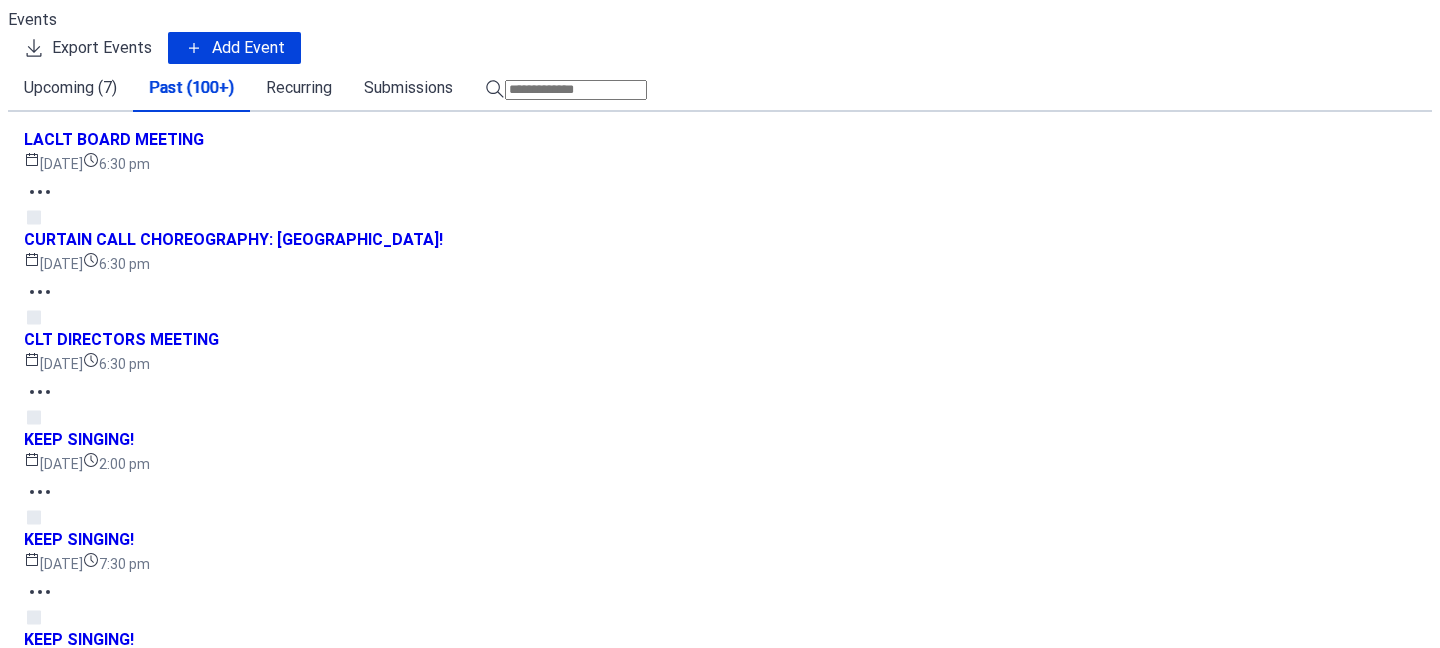 click on "LACLT BOARD MEETING" at bounding box center [114, 140] 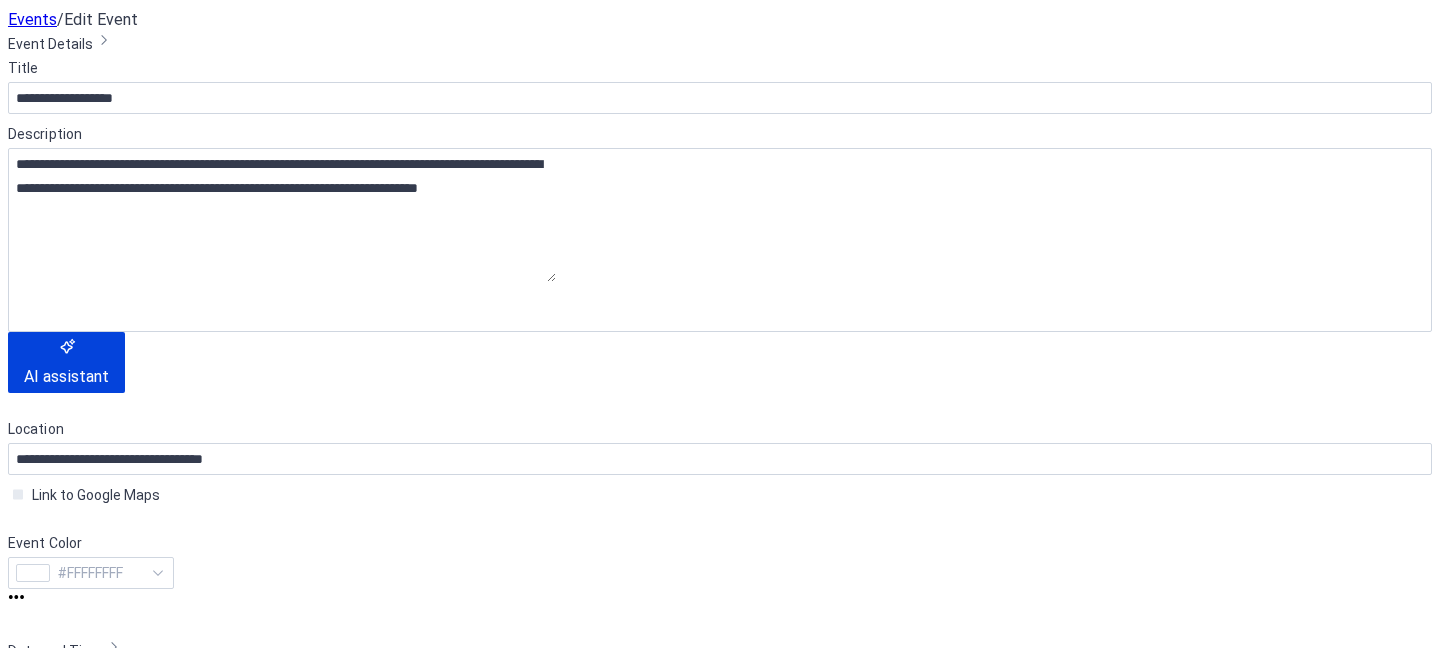 click on "Description" at bounding box center (718, 134) 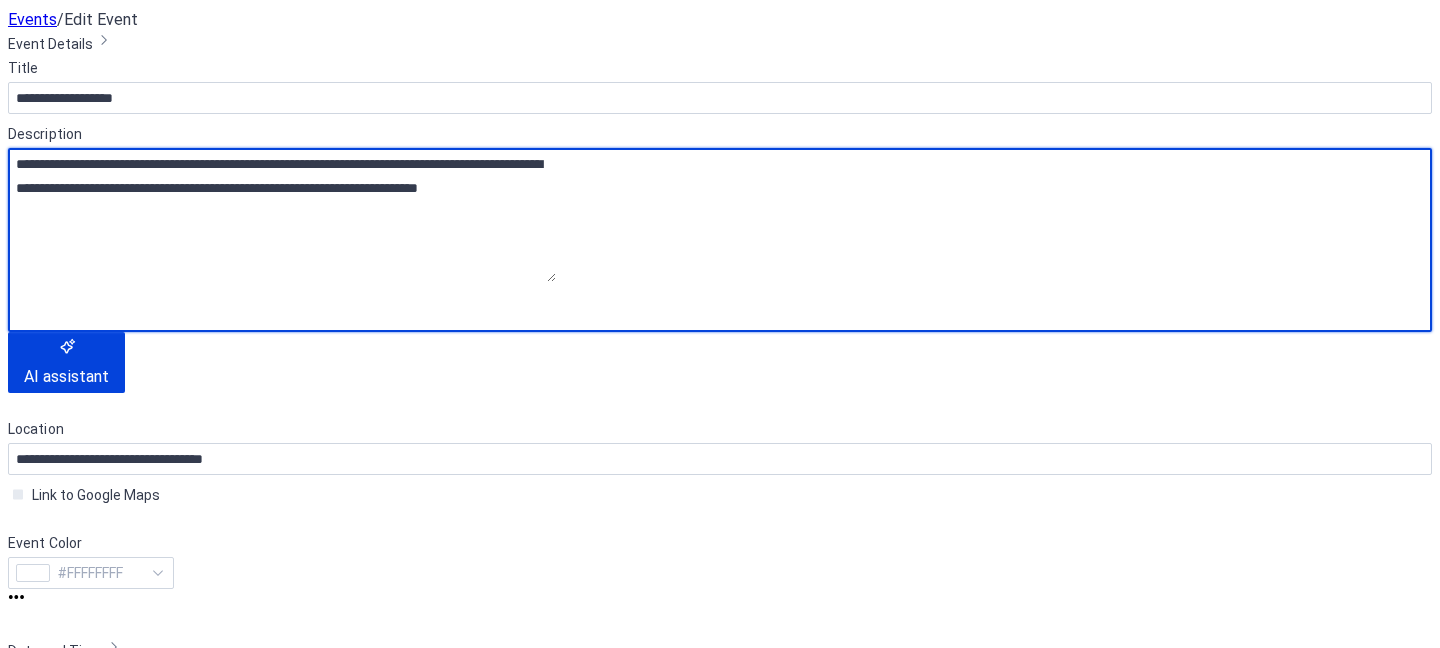 drag, startPoint x: 70, startPoint y: 262, endPoint x: 561, endPoint y: 250, distance: 491.1466 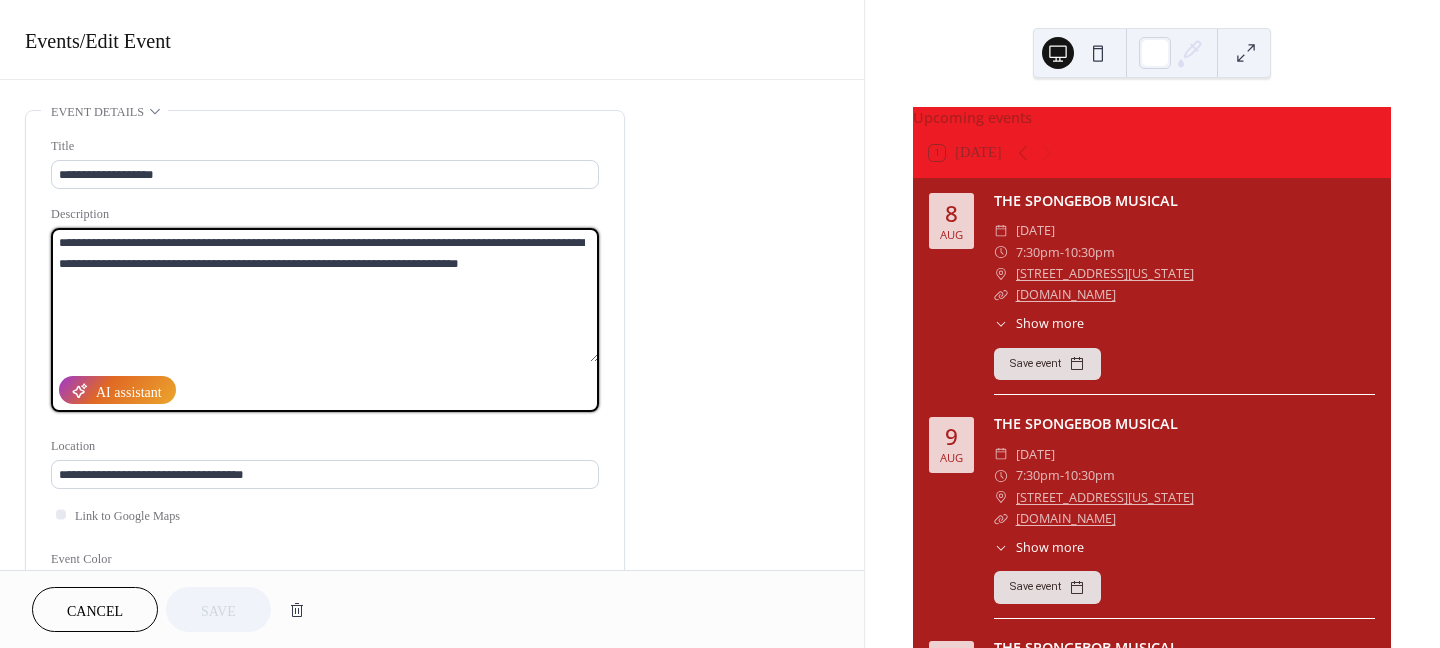 click on "**********" at bounding box center (325, 295) 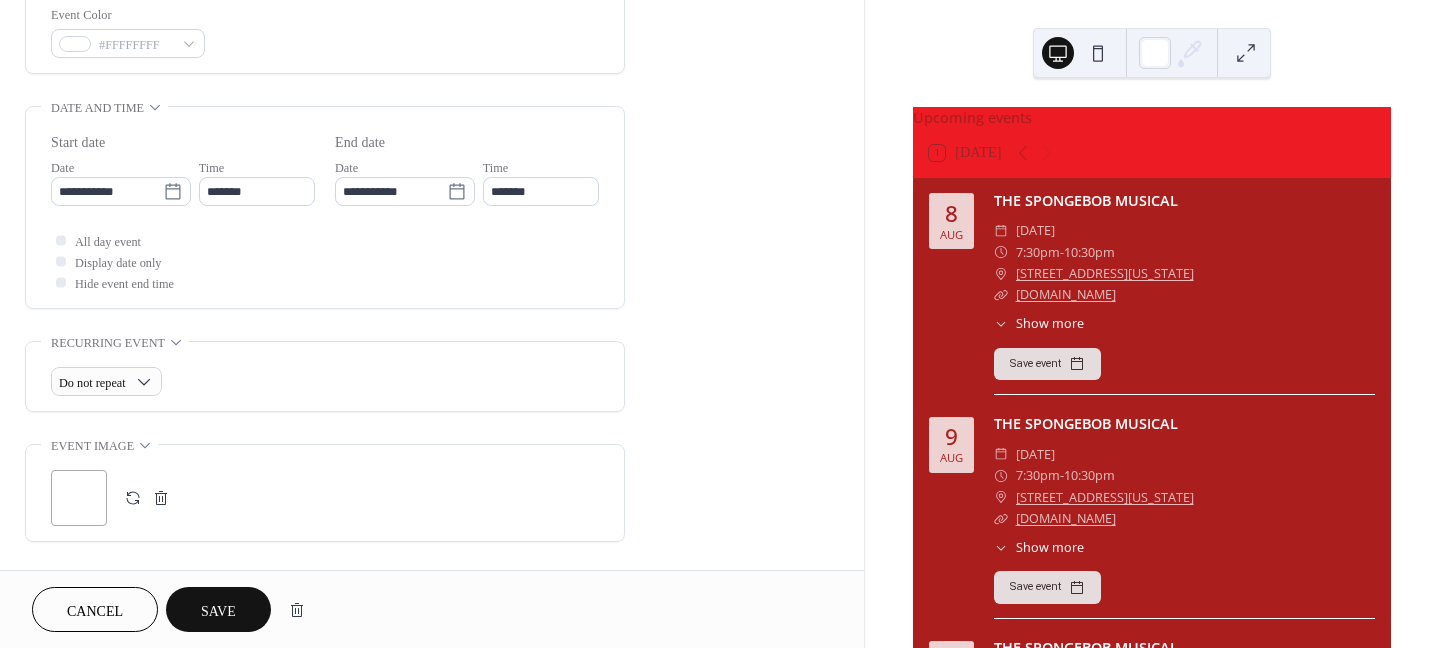 scroll, scrollTop: 600, scrollLeft: 0, axis: vertical 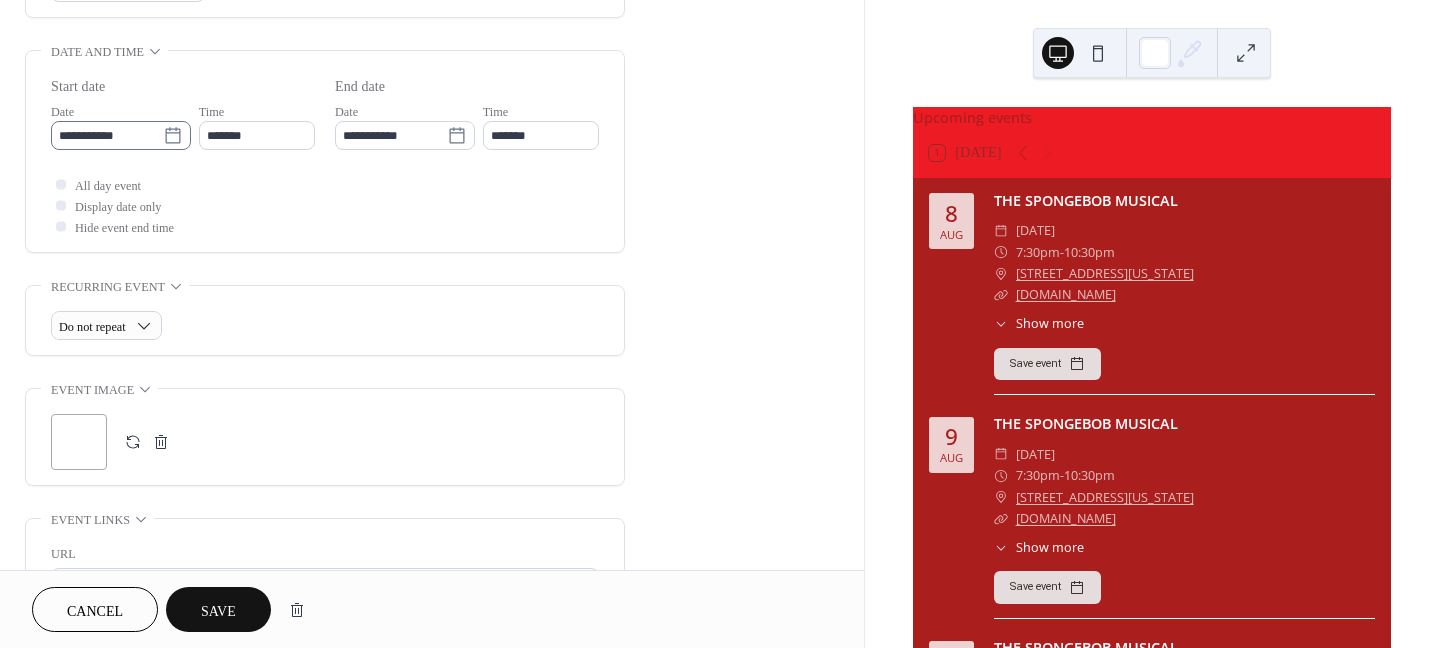 type on "**********" 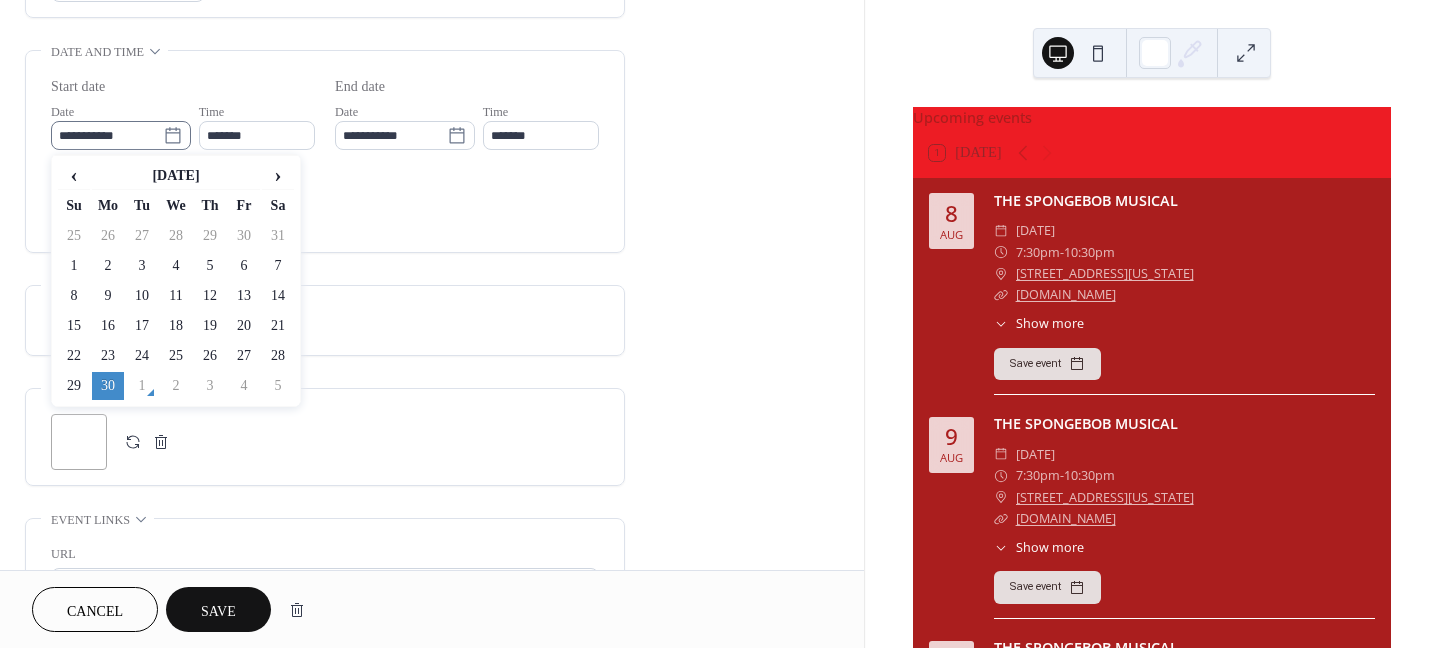 click 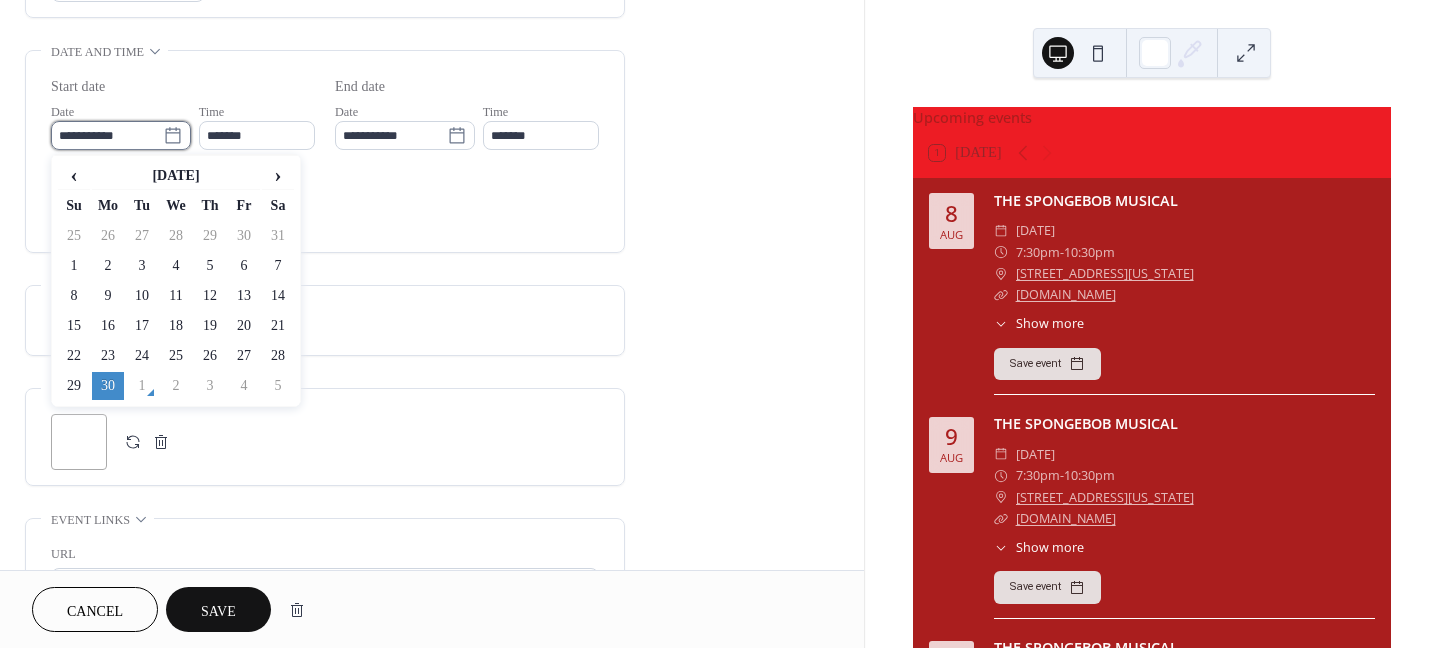 click on "**********" at bounding box center [107, 135] 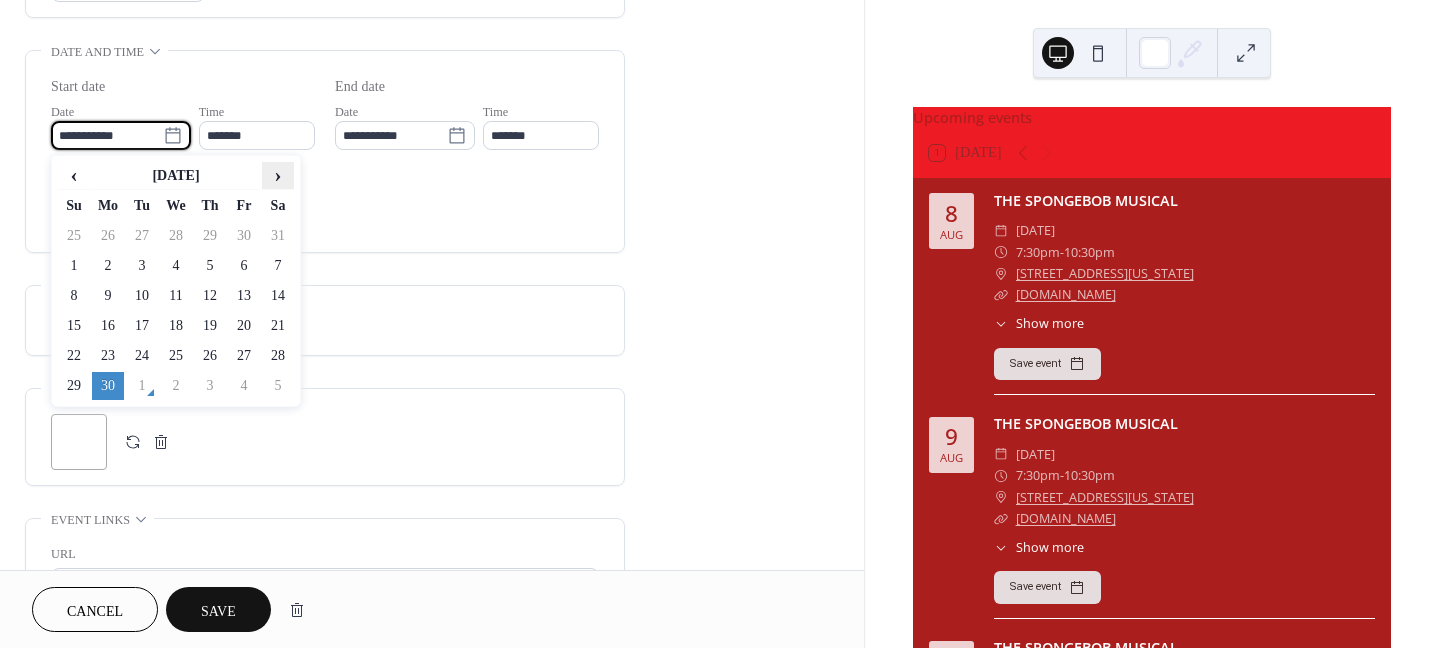 click on "›" at bounding box center [278, 175] 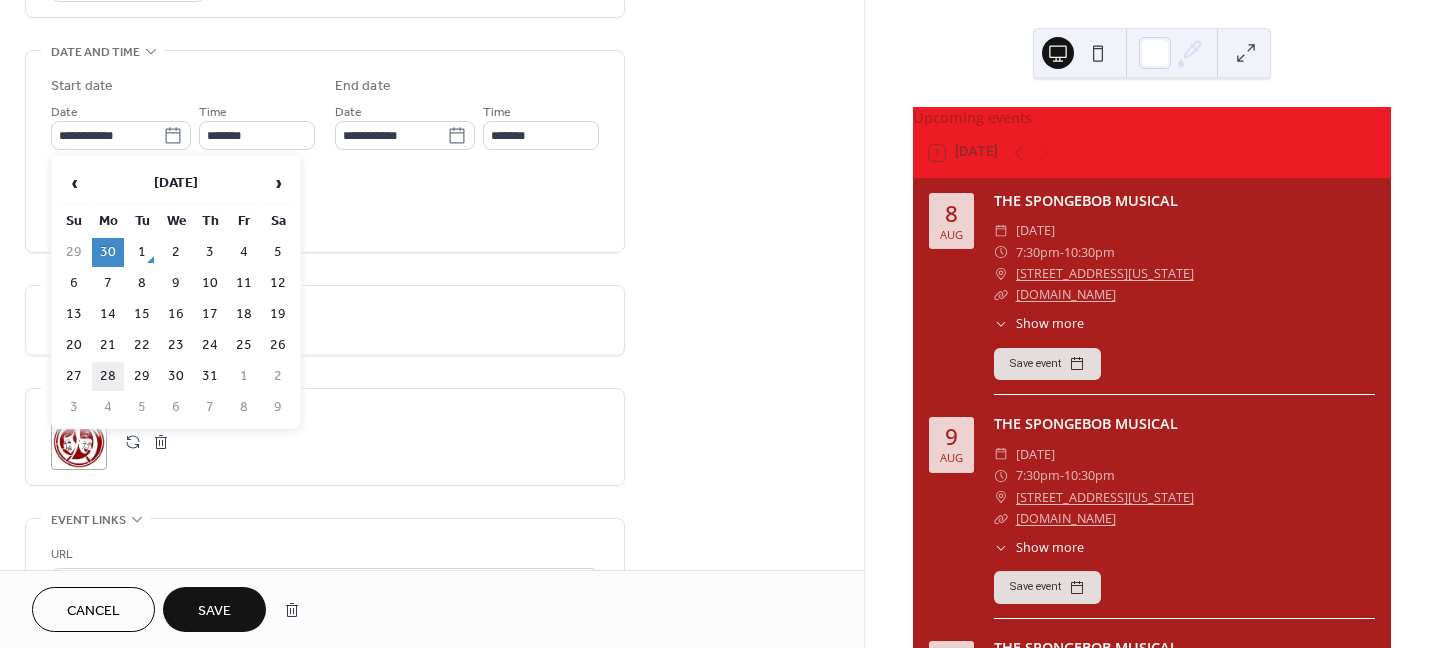 click on "28" at bounding box center (108, 376) 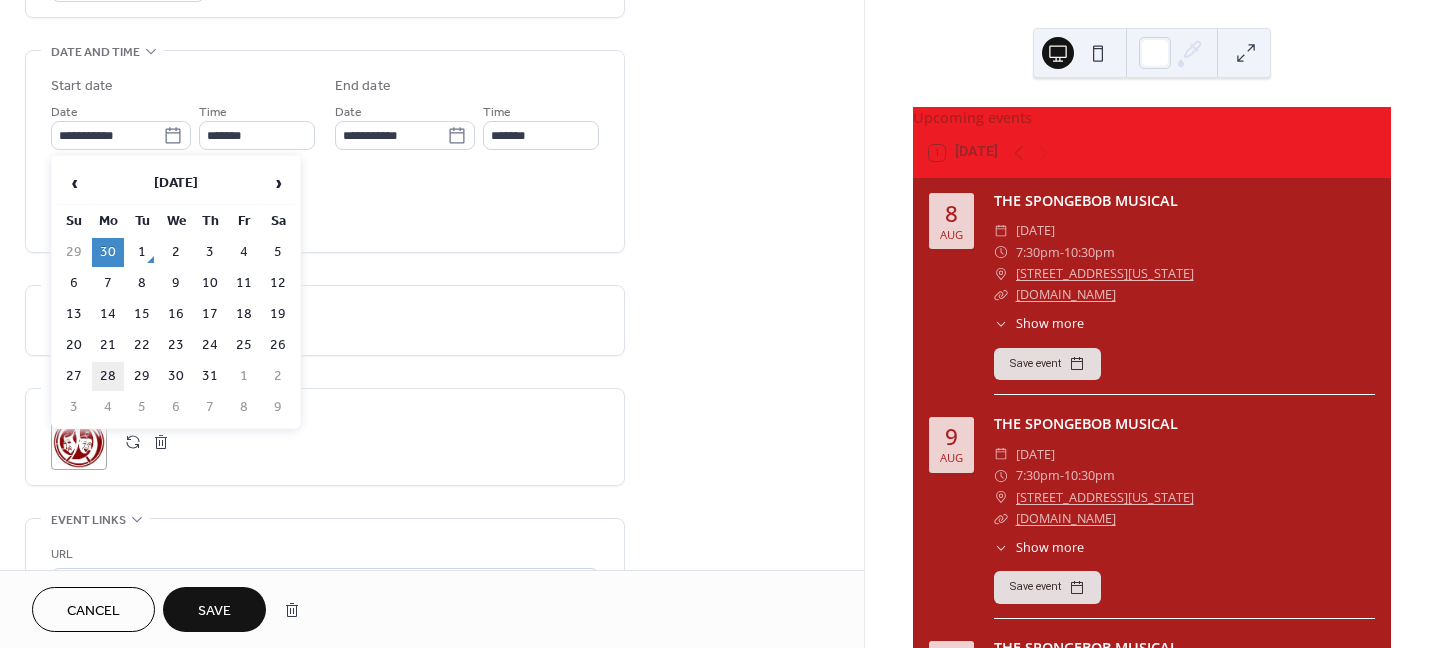 type on "**********" 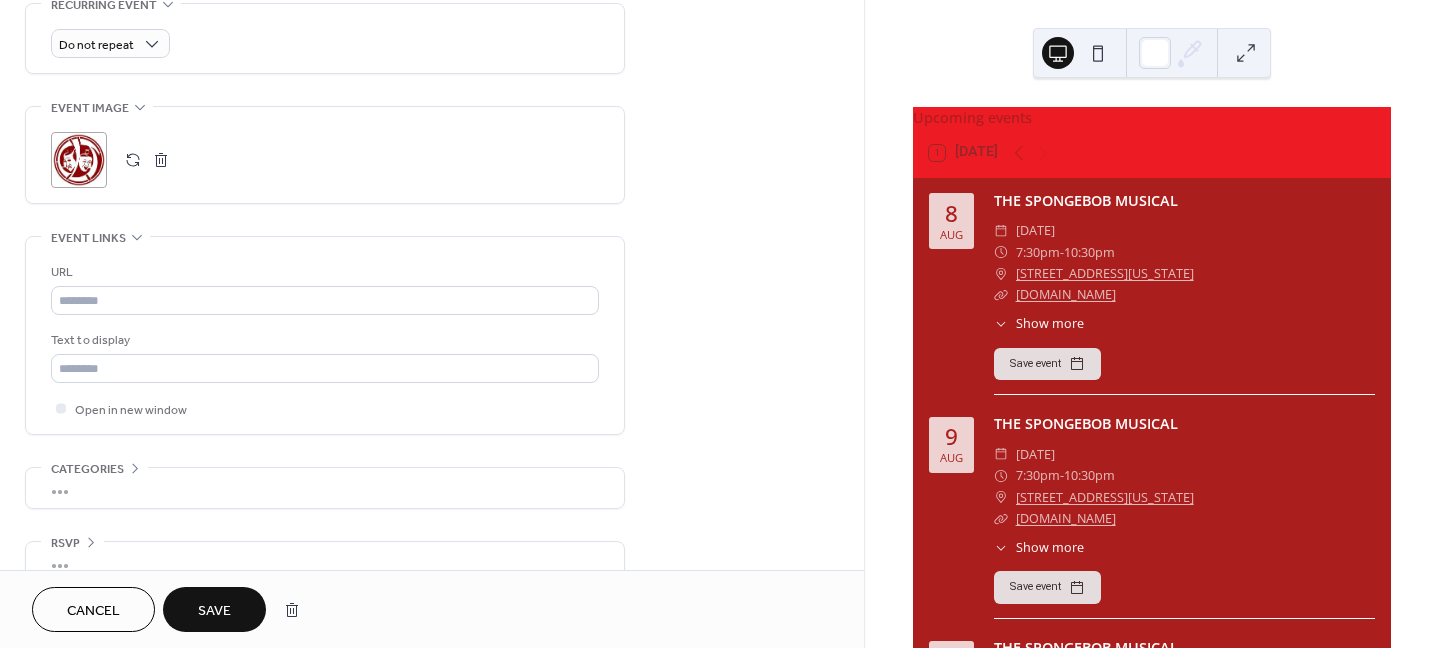 scroll, scrollTop: 915, scrollLeft: 0, axis: vertical 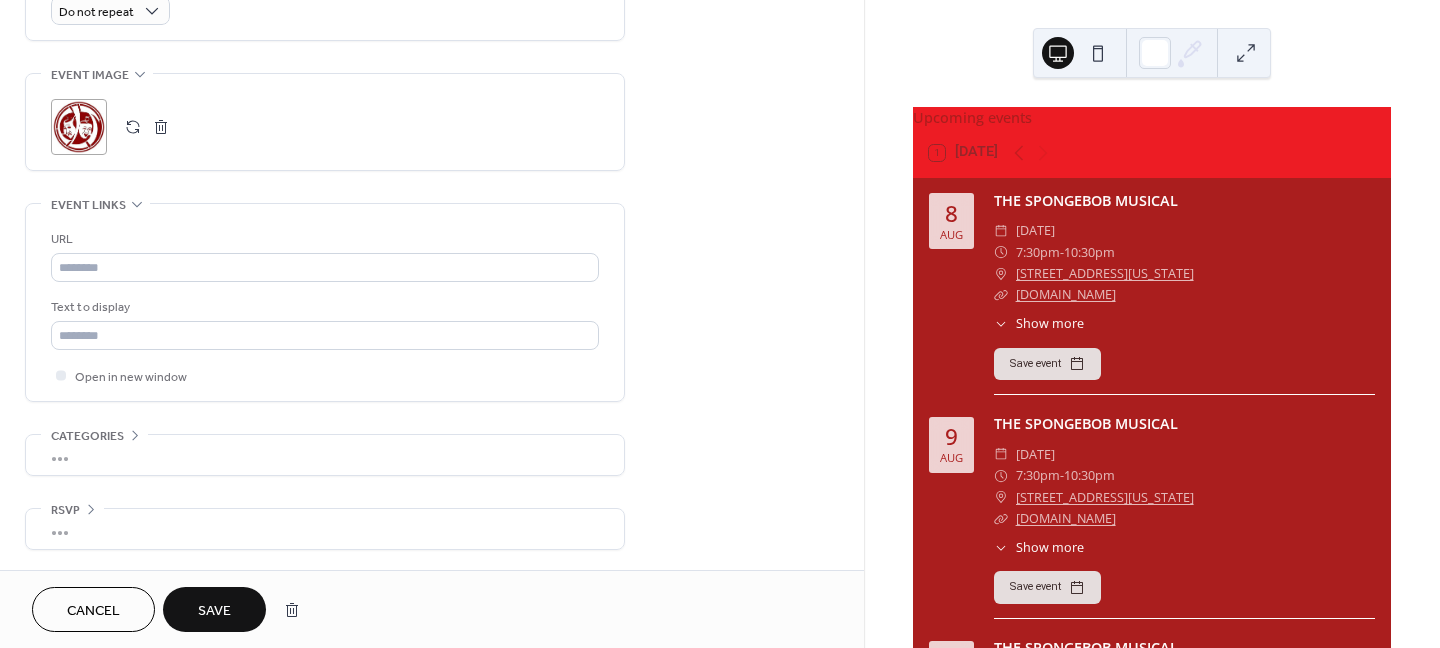 click on "Save" at bounding box center (214, 609) 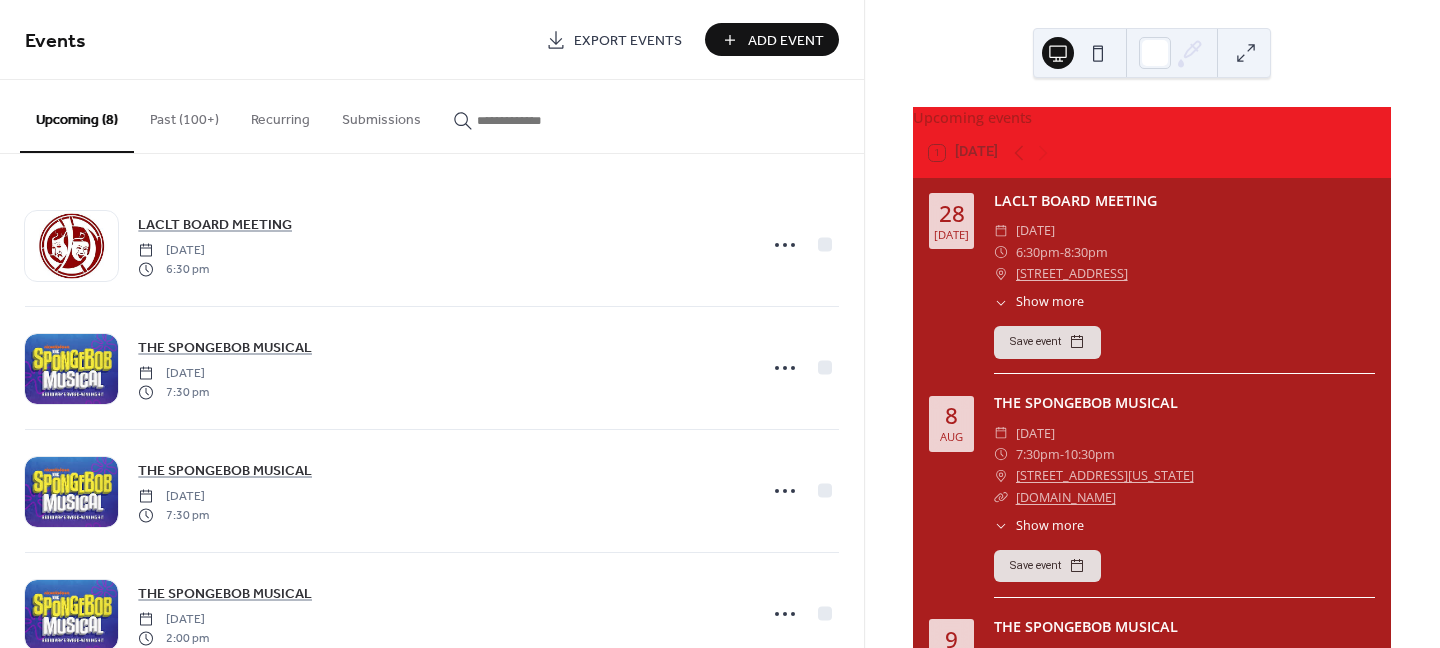 click on "Add Event" at bounding box center (786, 41) 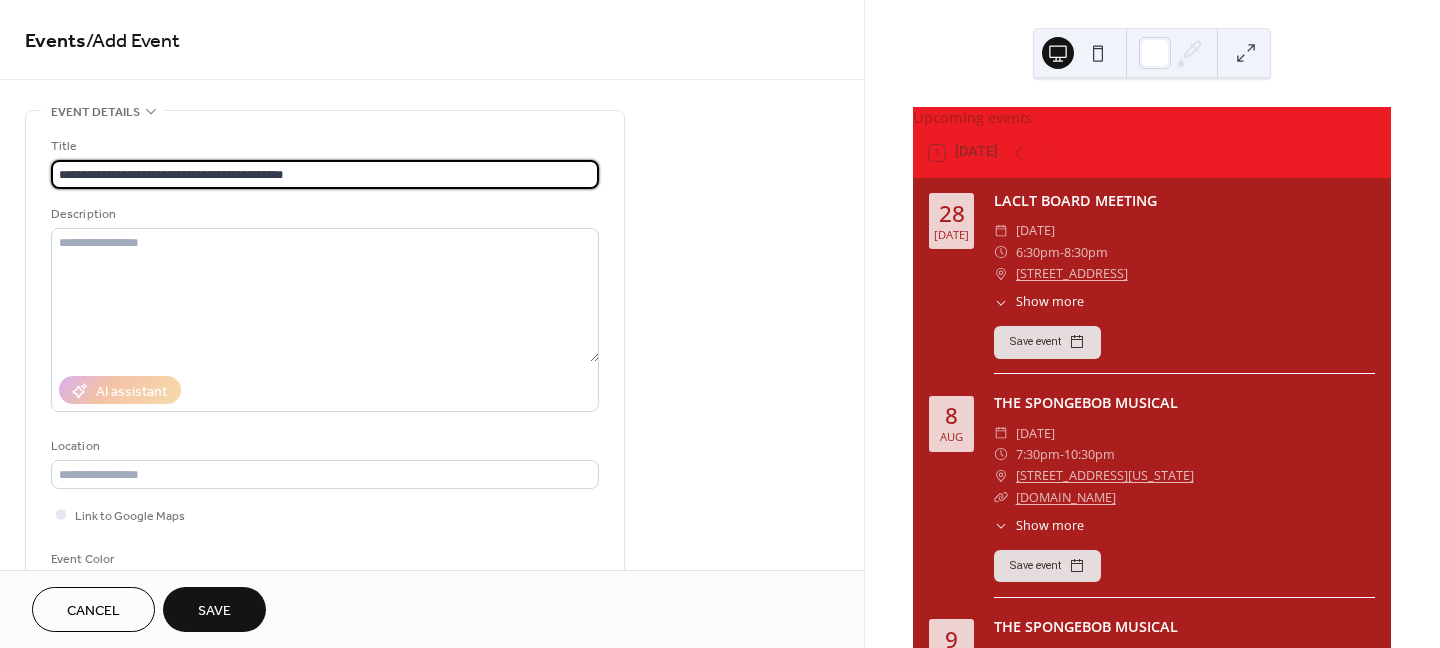 type on "**********" 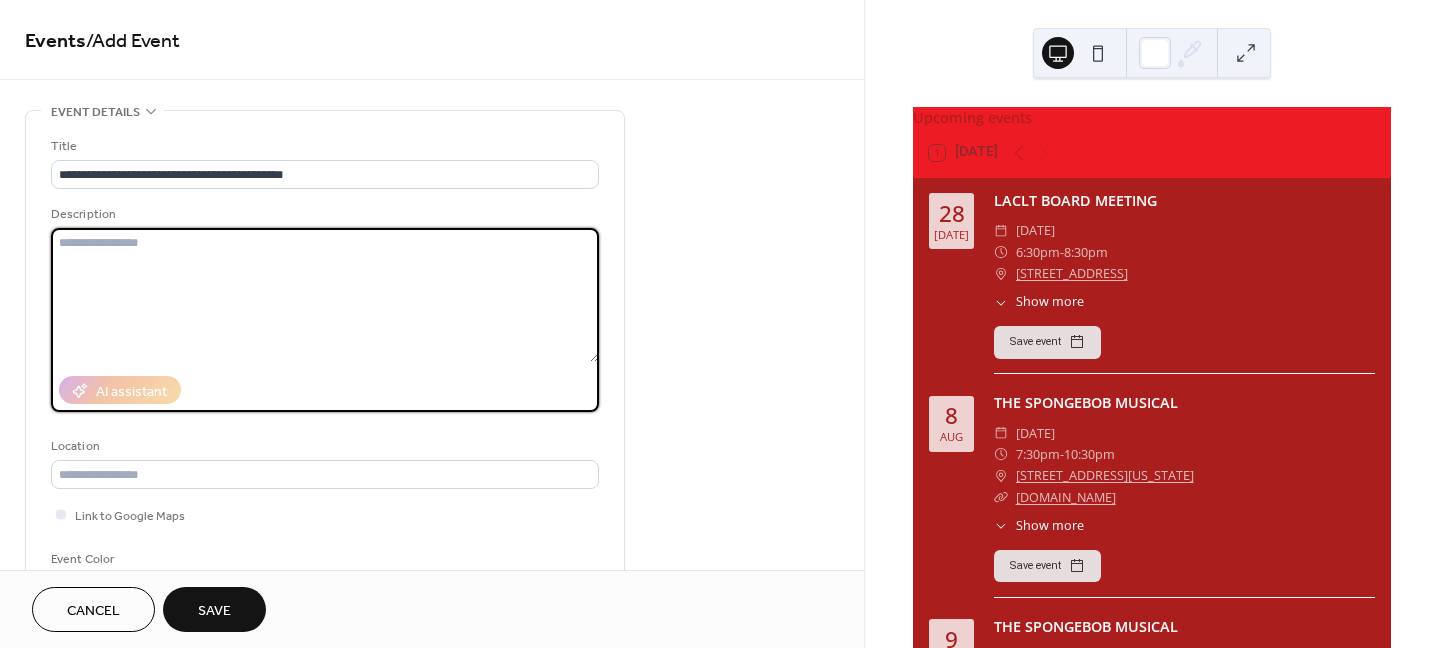 click at bounding box center [325, 295] 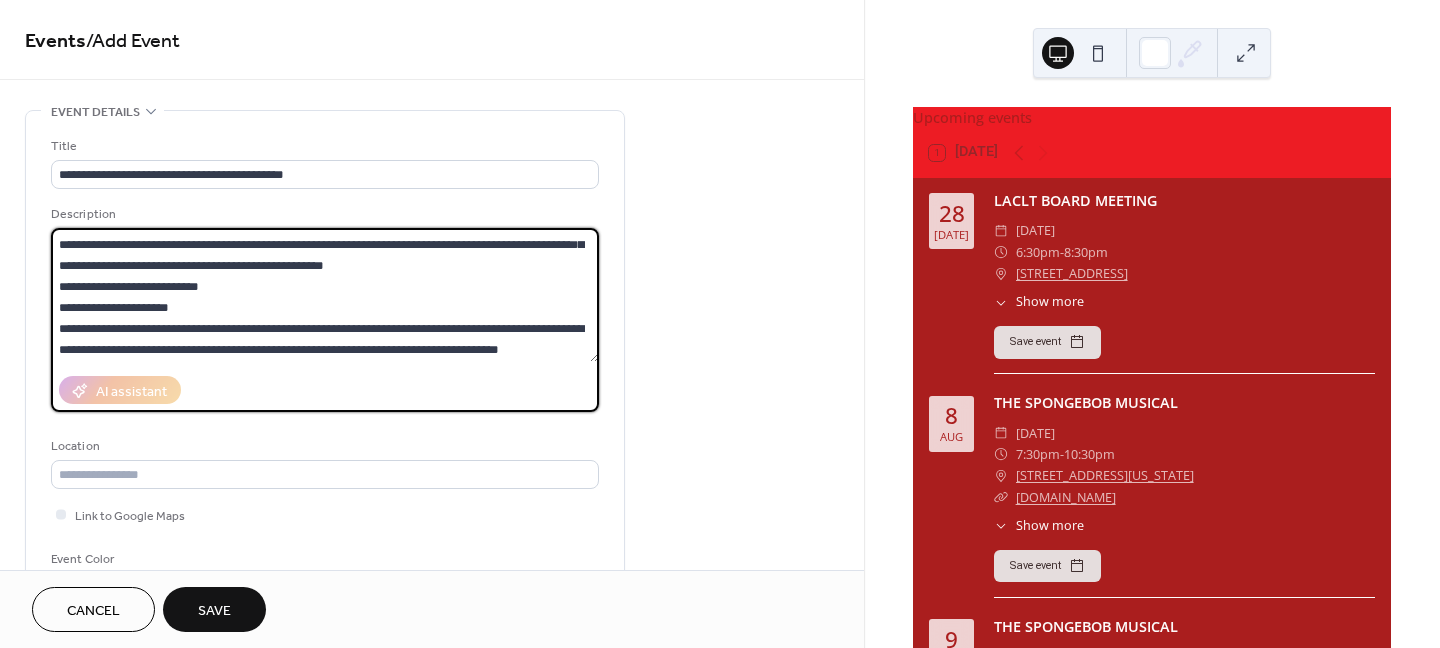 scroll, scrollTop: 42, scrollLeft: 0, axis: vertical 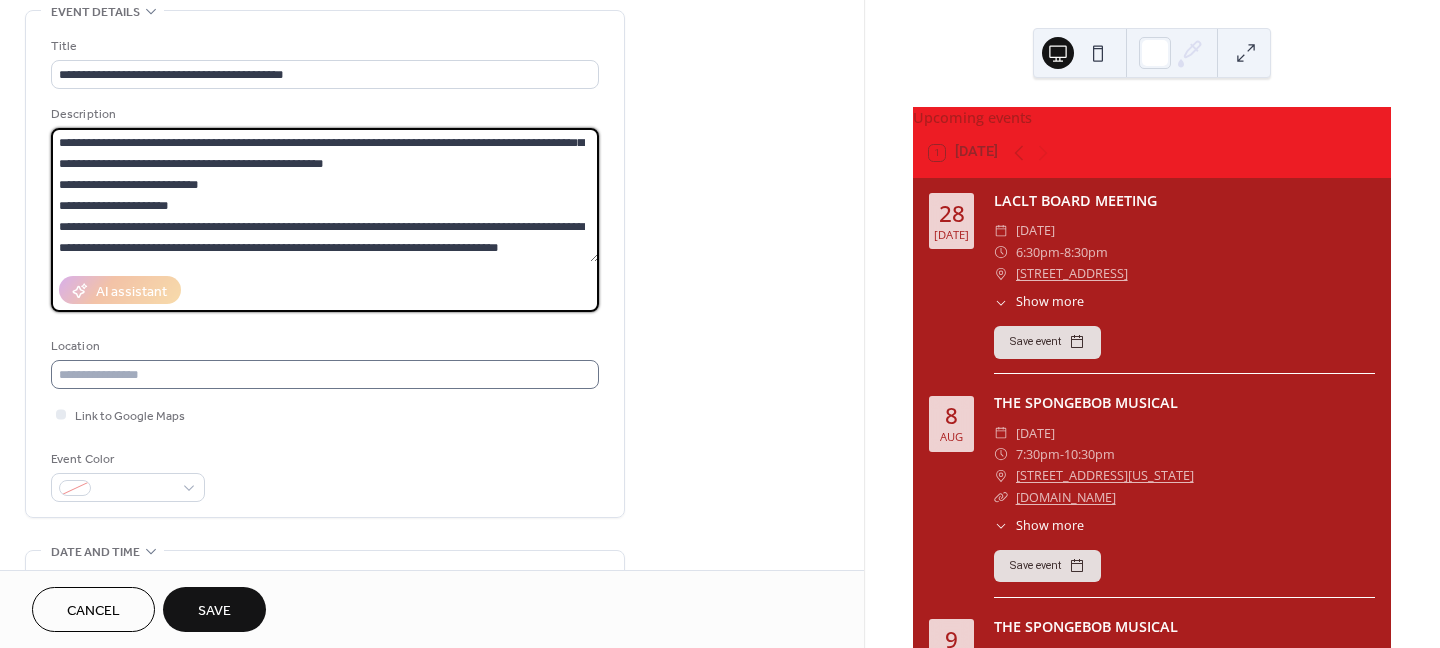 type on "**********" 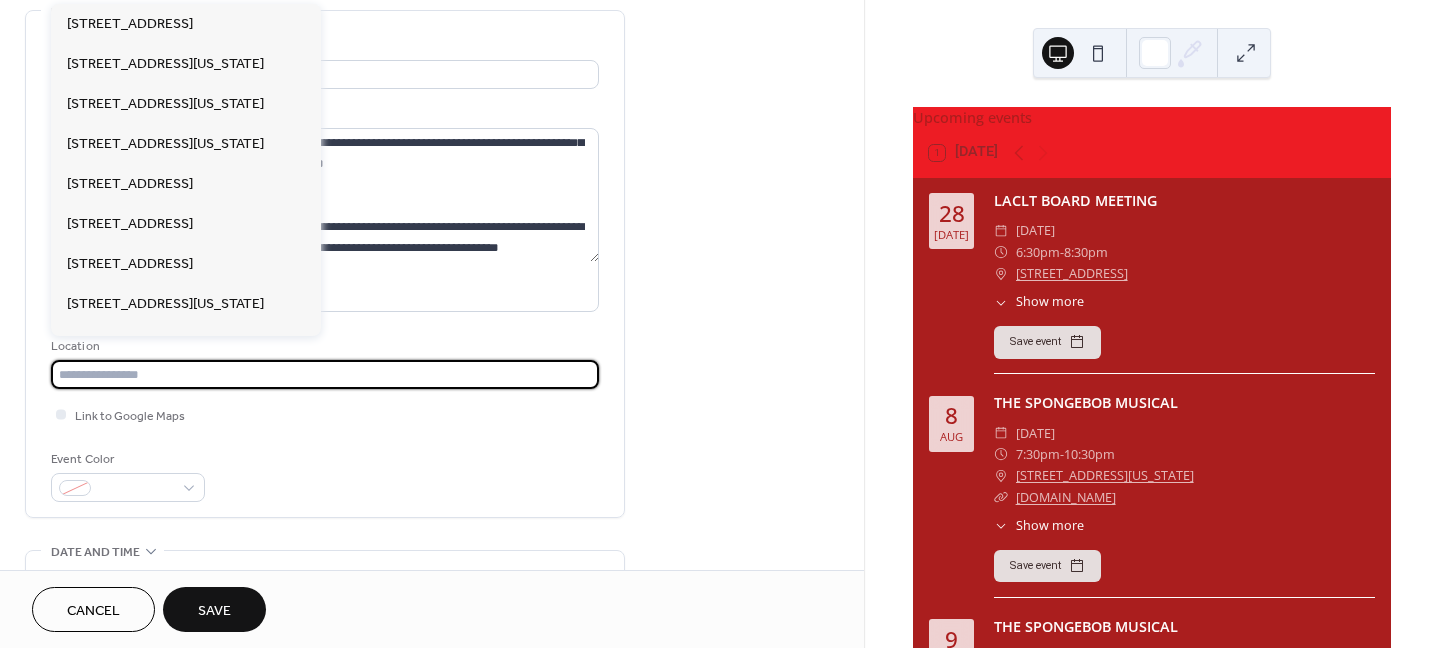 click at bounding box center [325, 374] 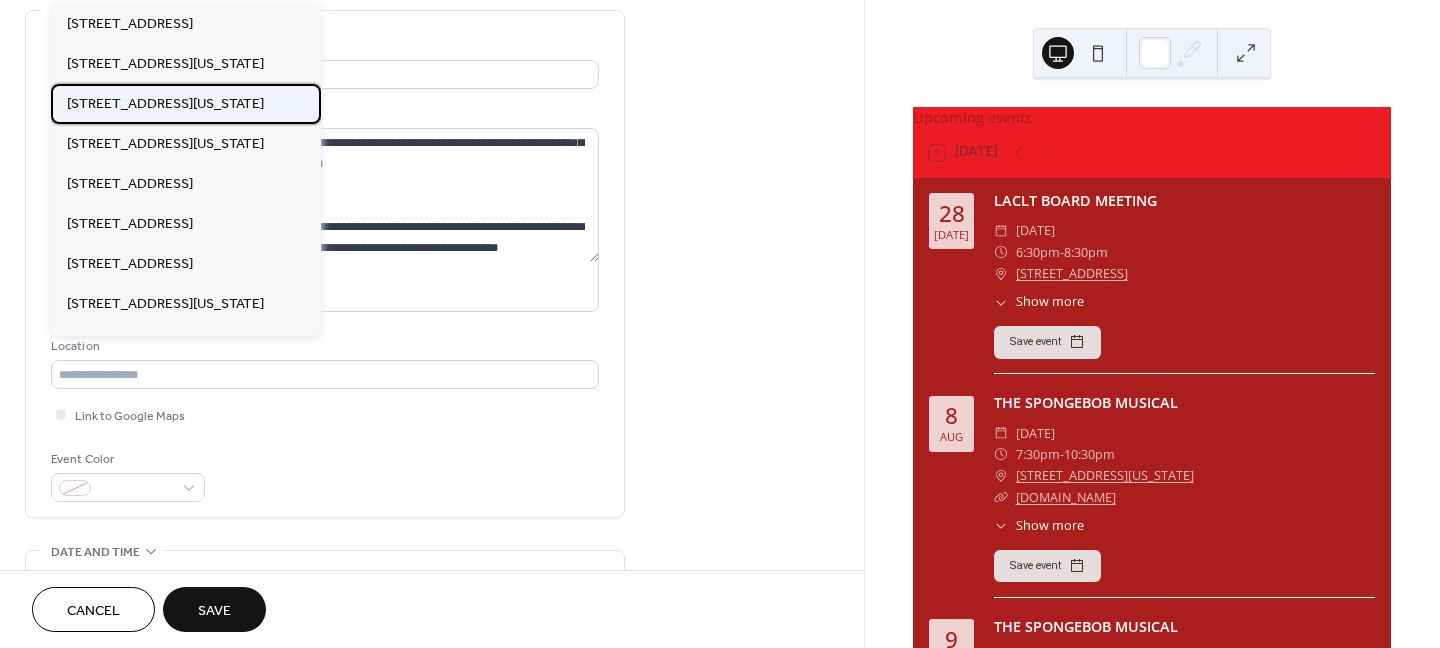 click on "30 Academy St. Auburn, Maine 04210" at bounding box center [165, 104] 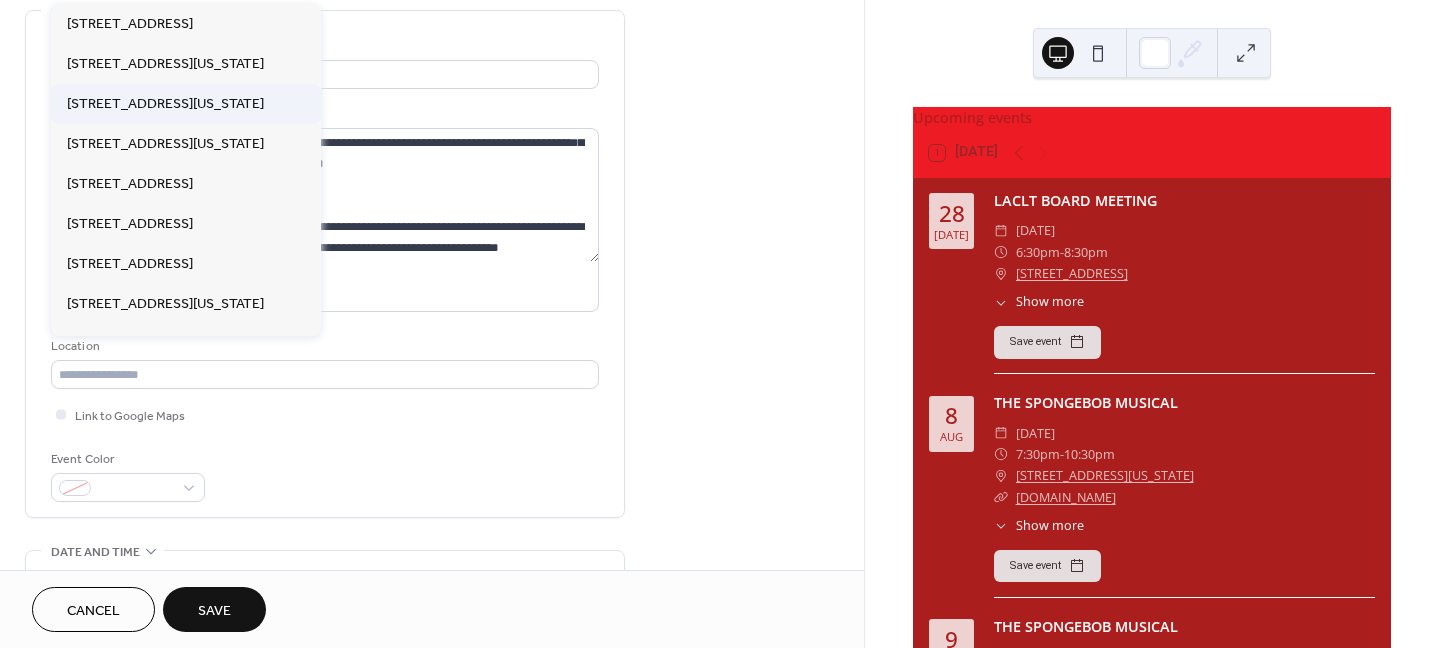type on "**********" 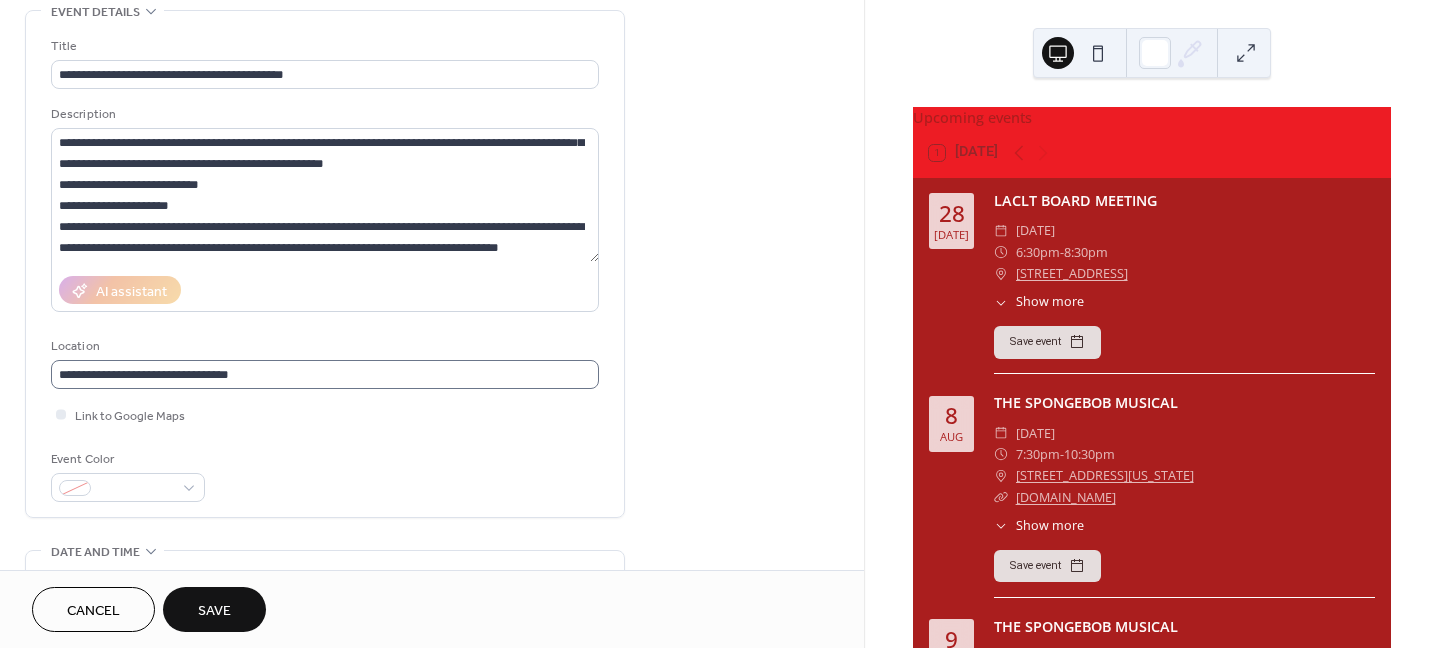 scroll, scrollTop: 1, scrollLeft: 0, axis: vertical 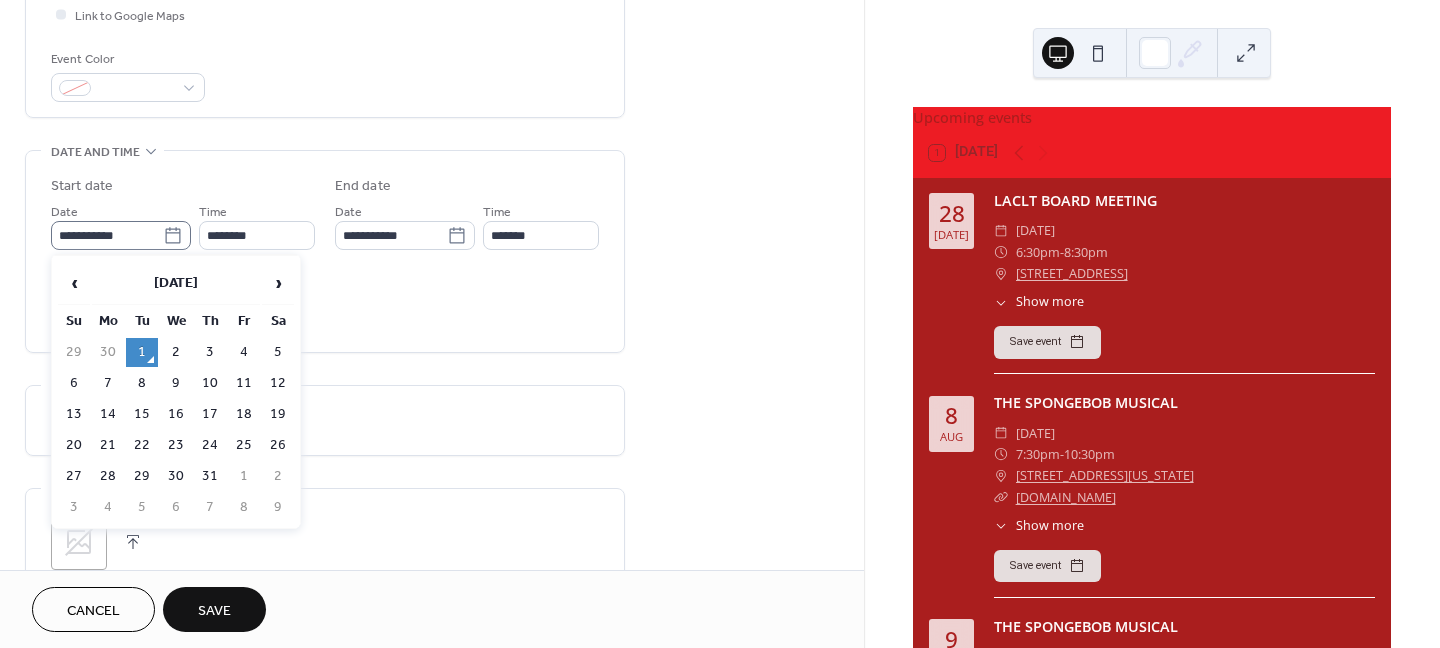 click 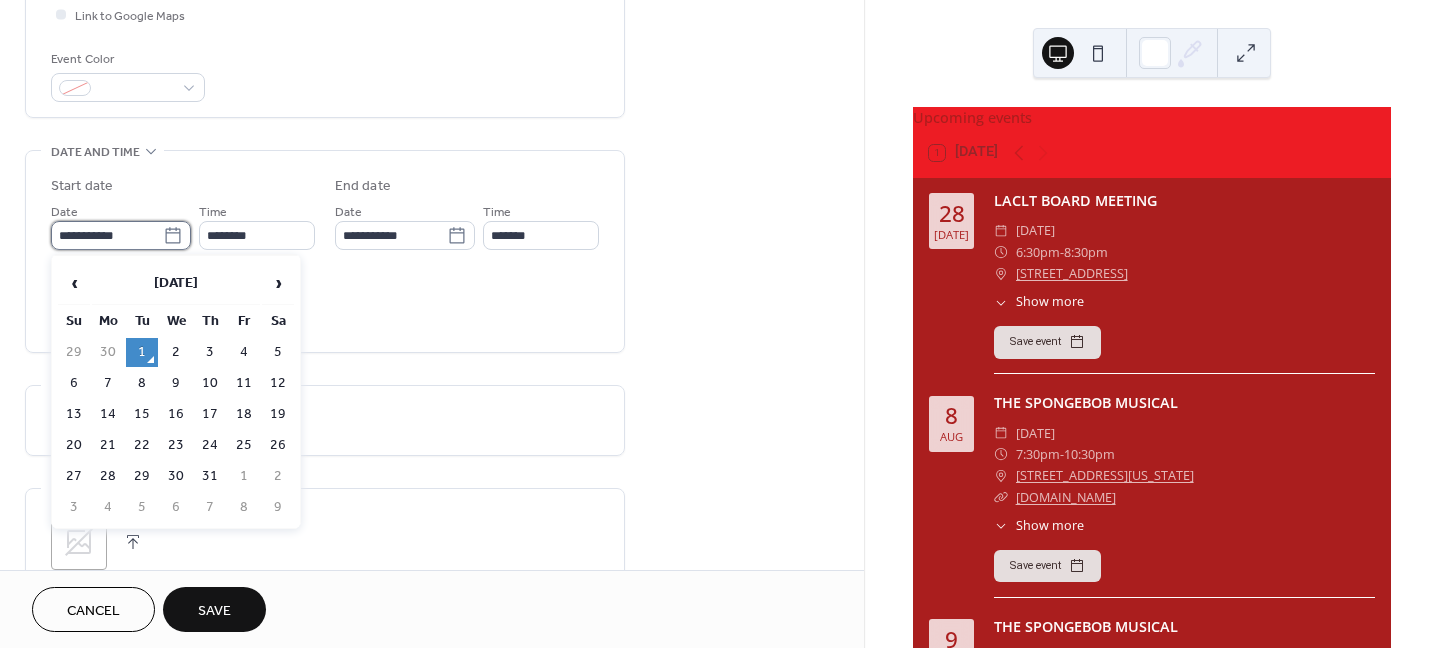 click on "**********" at bounding box center [107, 235] 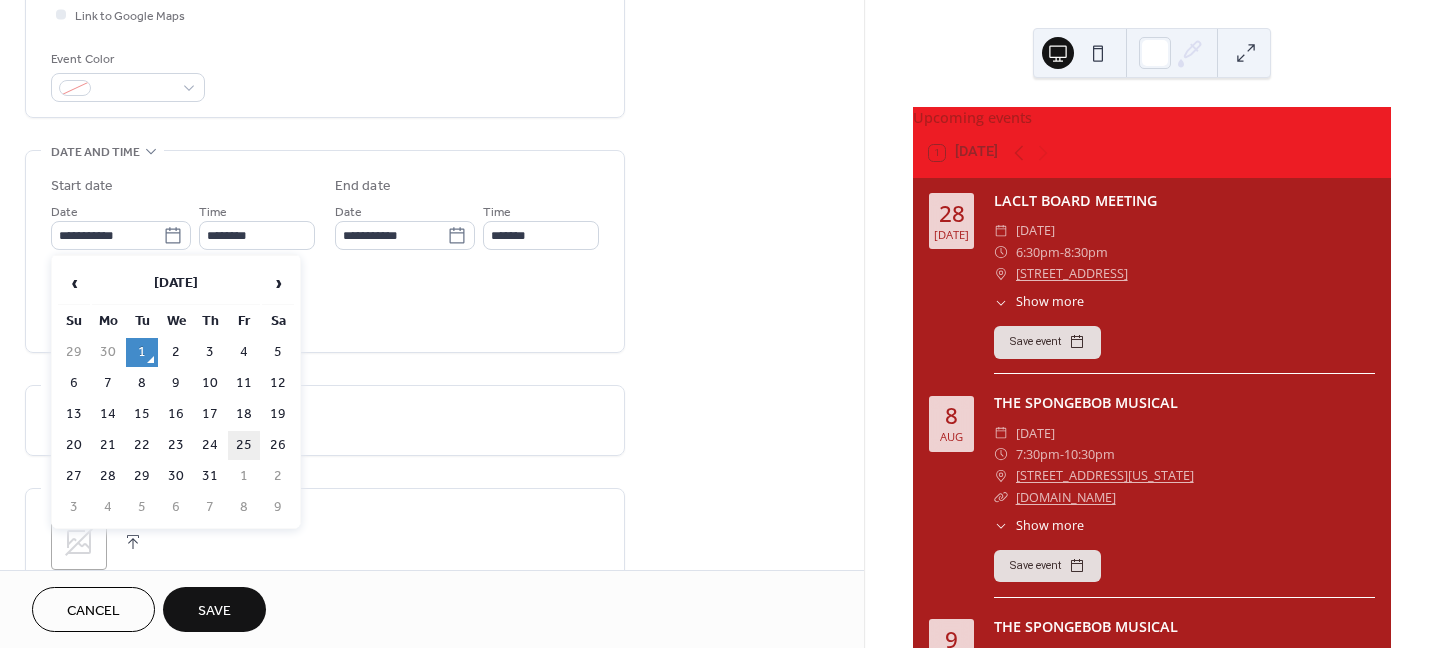 click on "25" at bounding box center [244, 445] 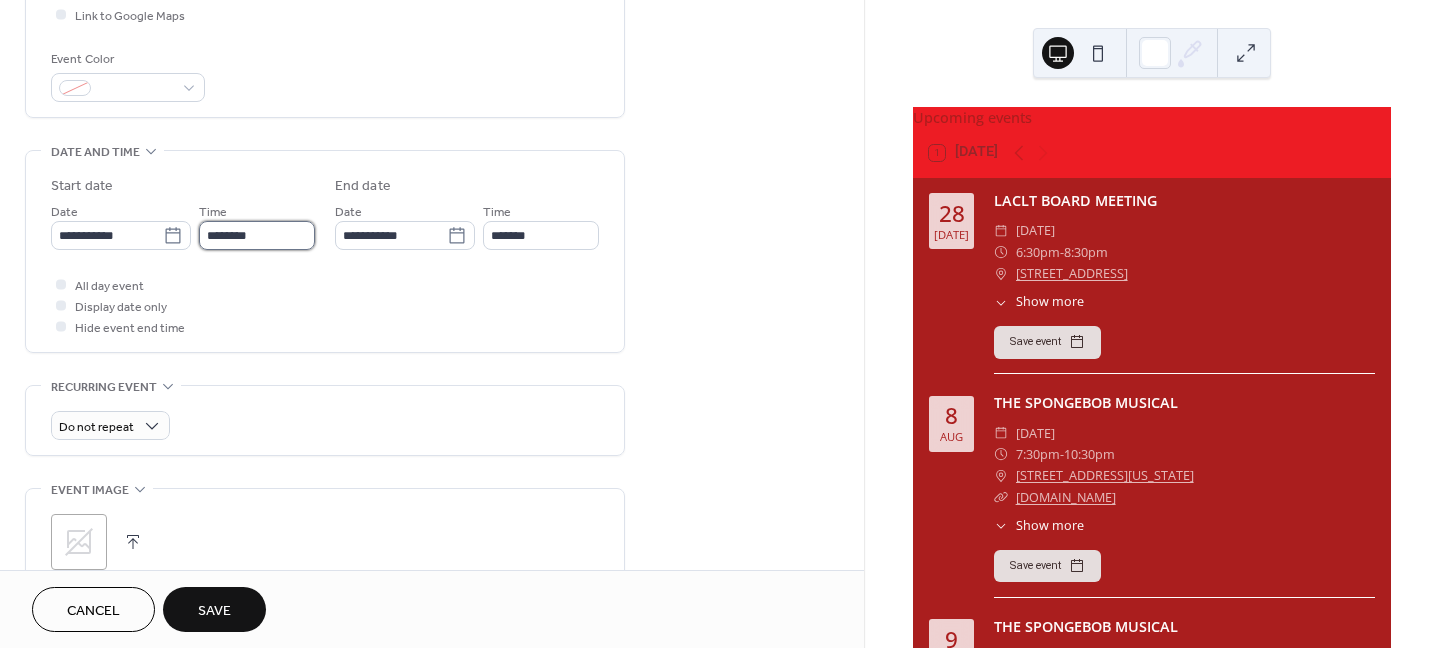 click on "********" at bounding box center [257, 235] 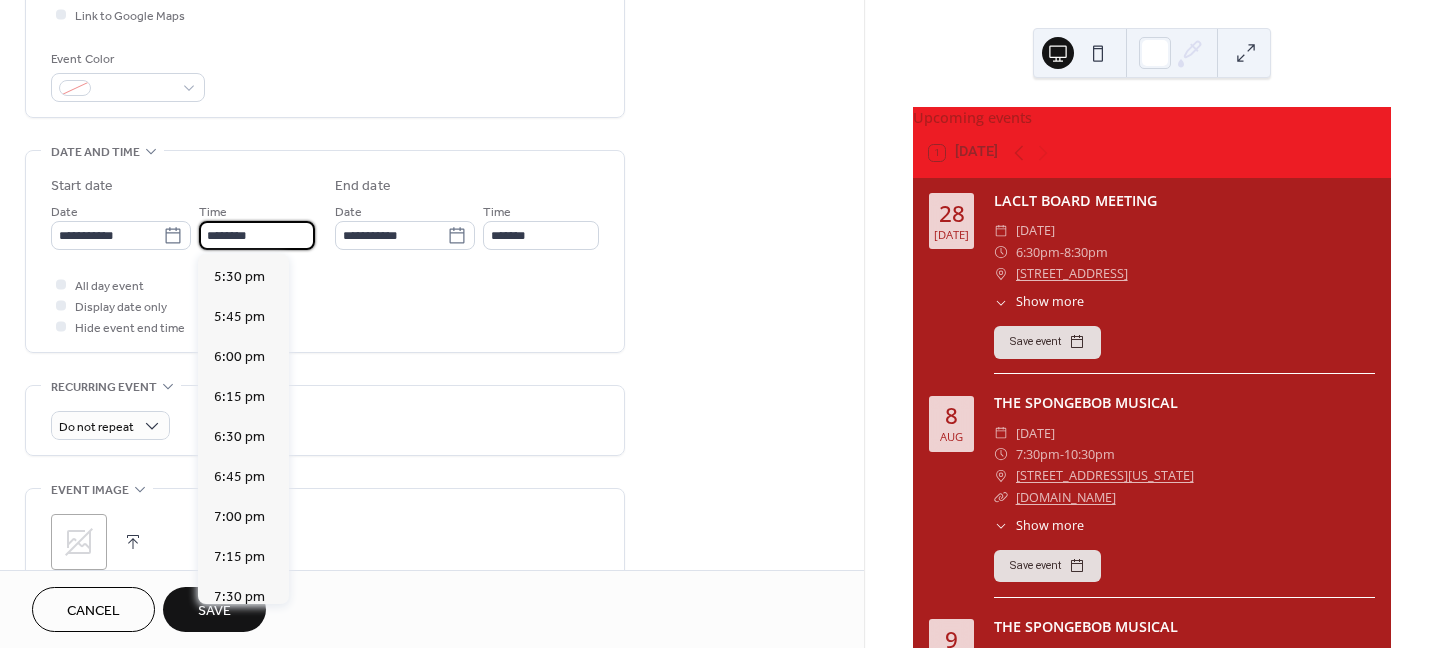 scroll, scrollTop: 2868, scrollLeft: 0, axis: vertical 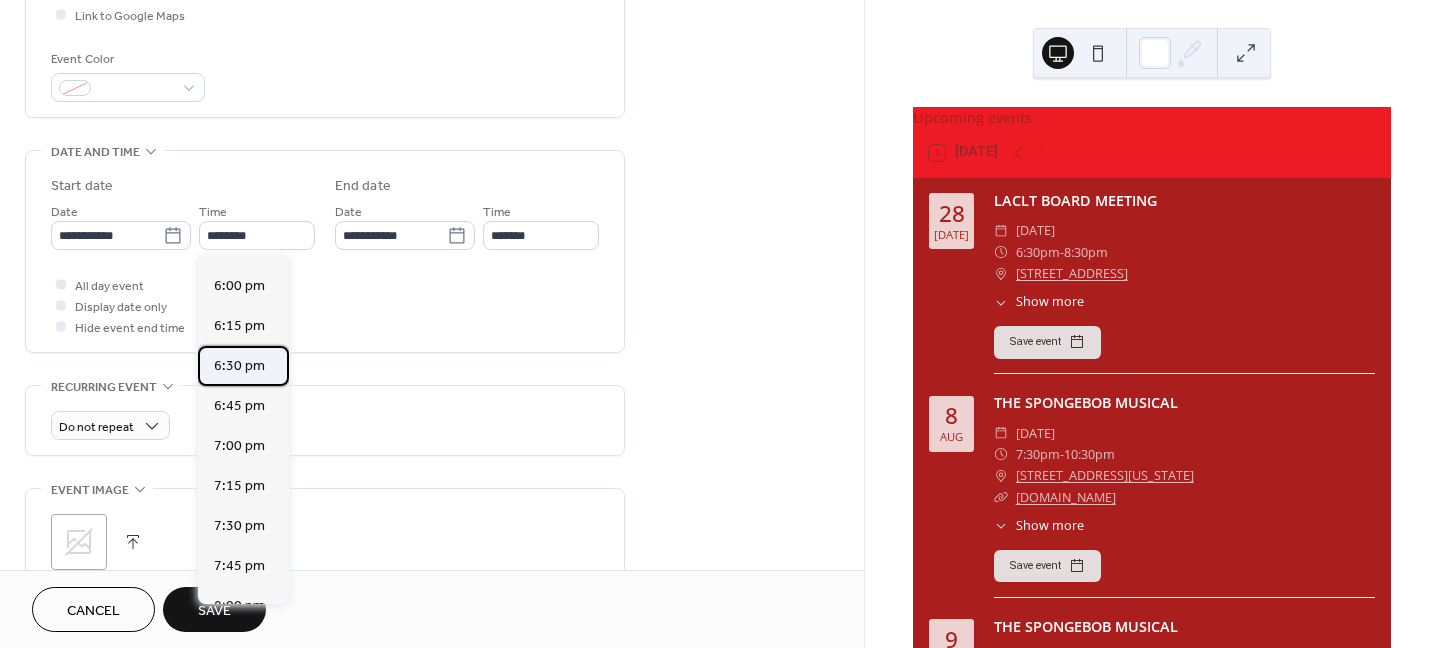 click on "6:30 pm" at bounding box center (239, 366) 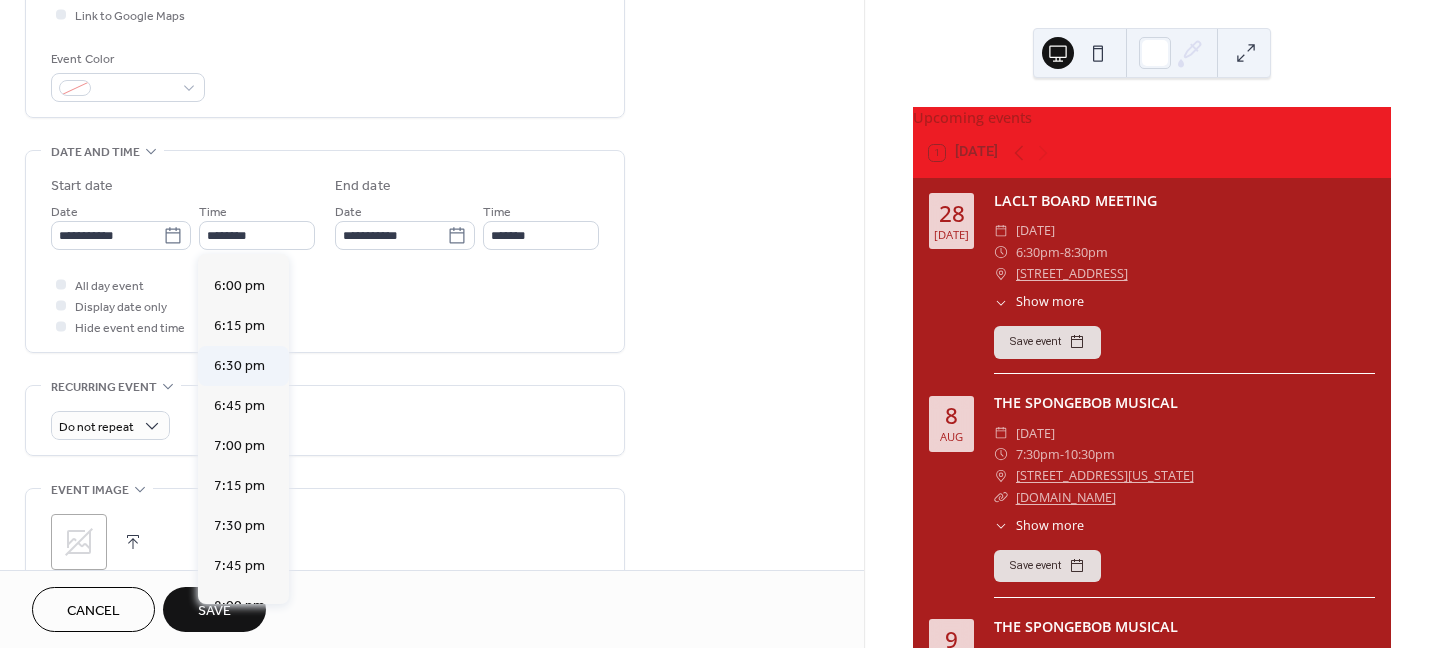 type on "*******" 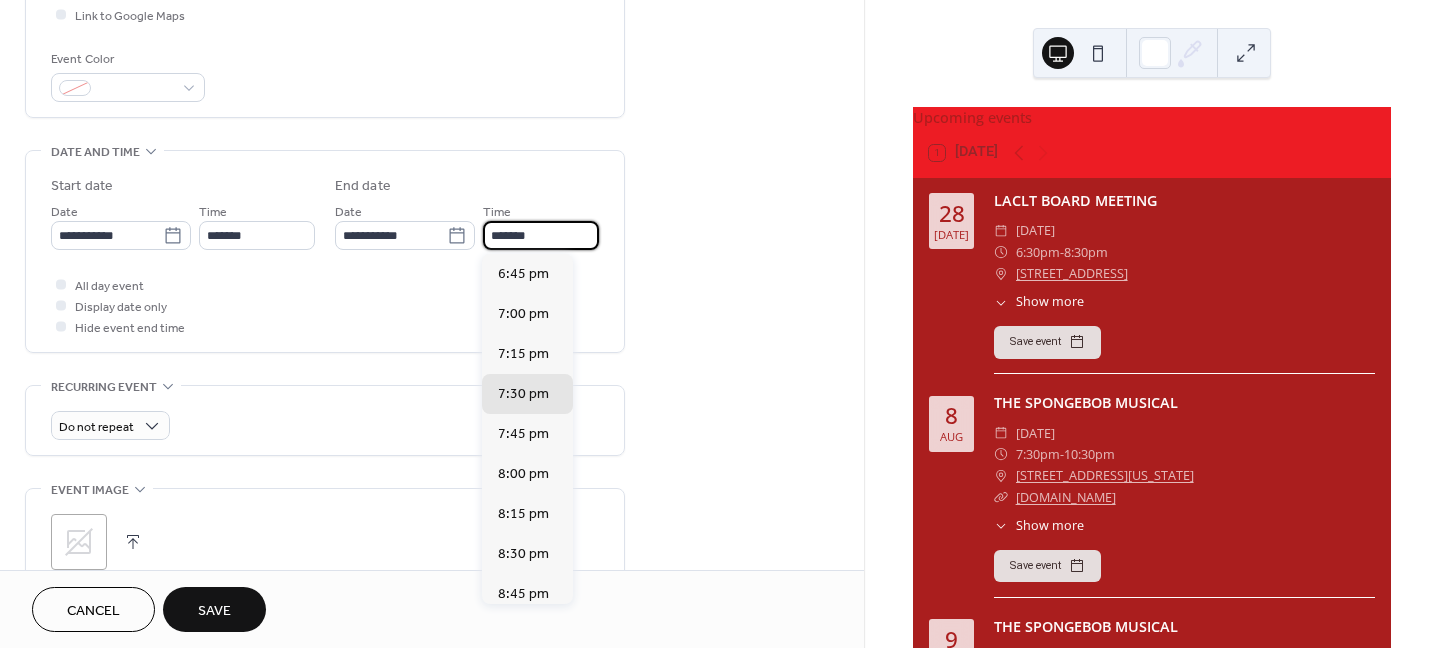click on "*******" at bounding box center (541, 235) 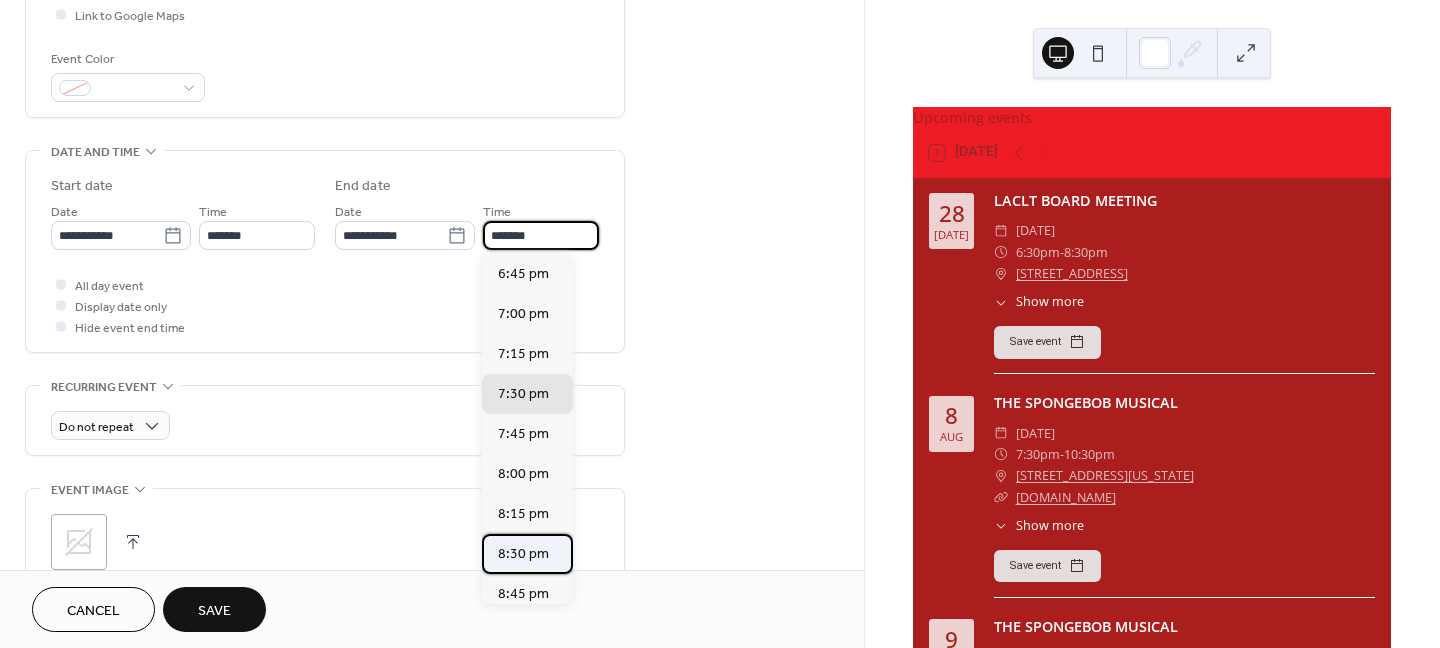 click on "8:30 pm" at bounding box center [523, 554] 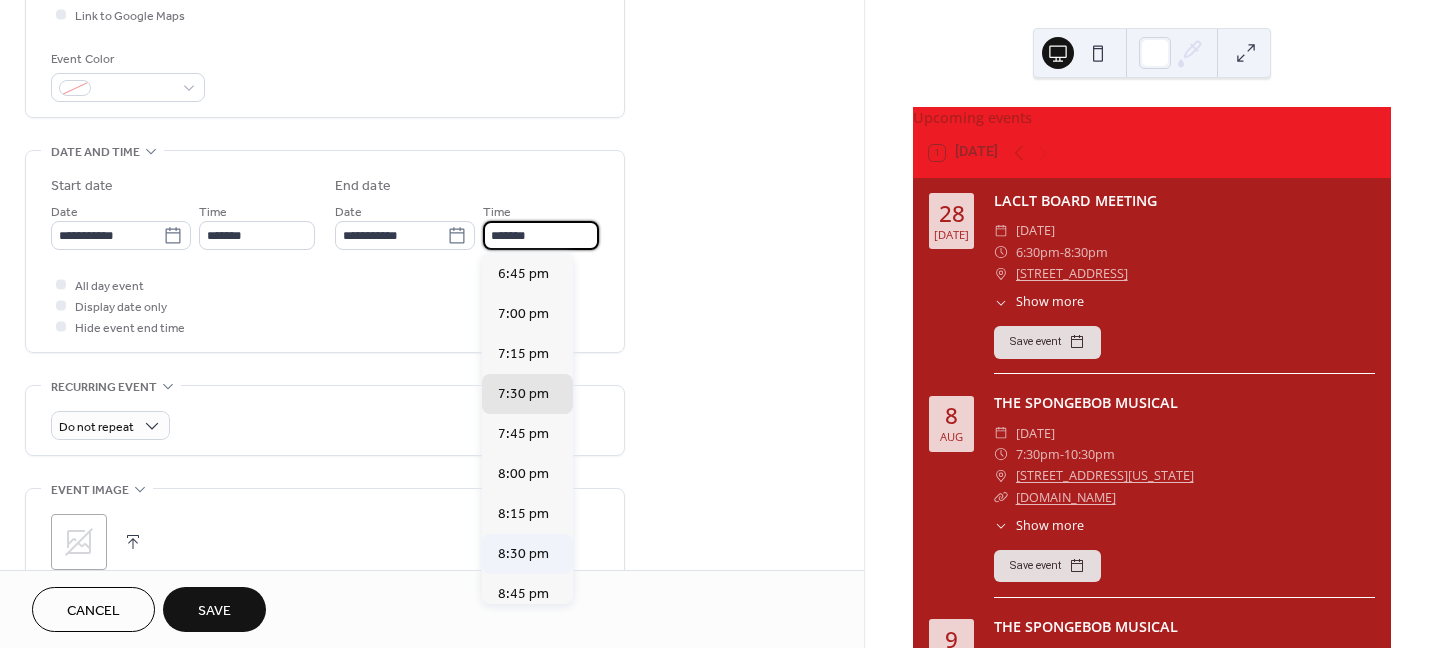 type on "*******" 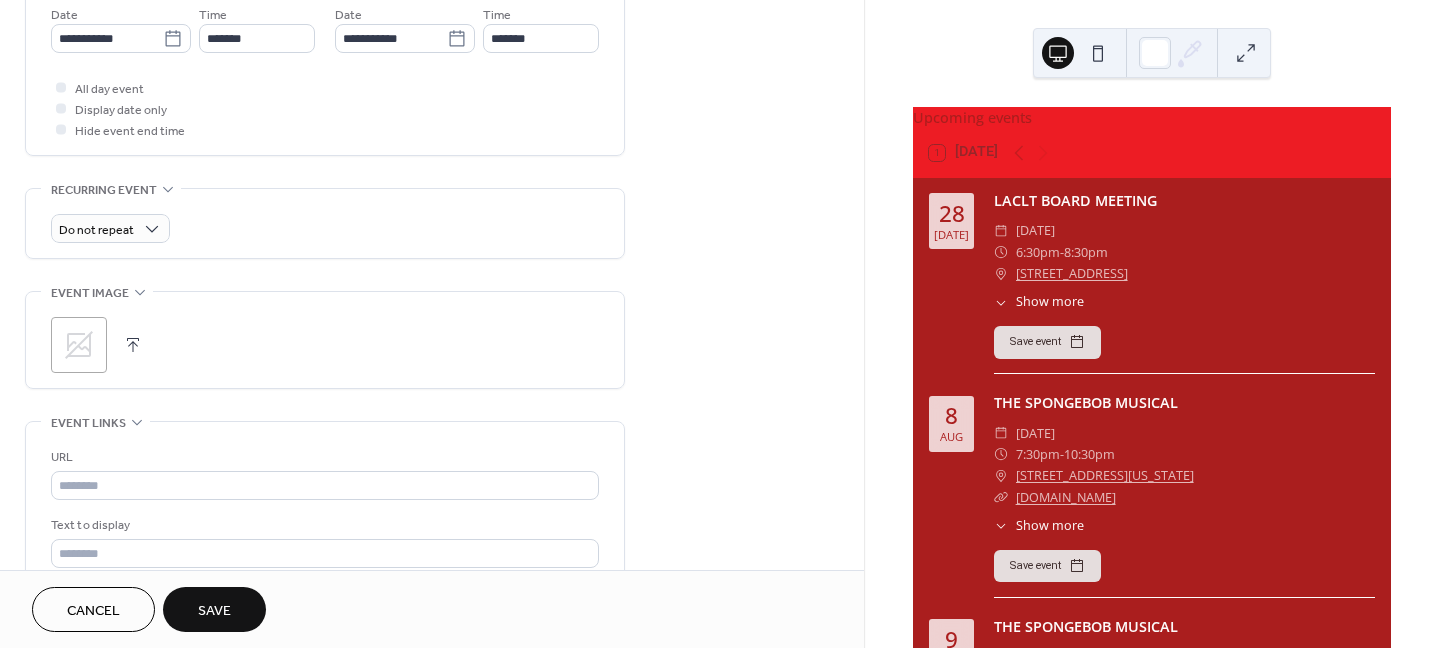 scroll, scrollTop: 700, scrollLeft: 0, axis: vertical 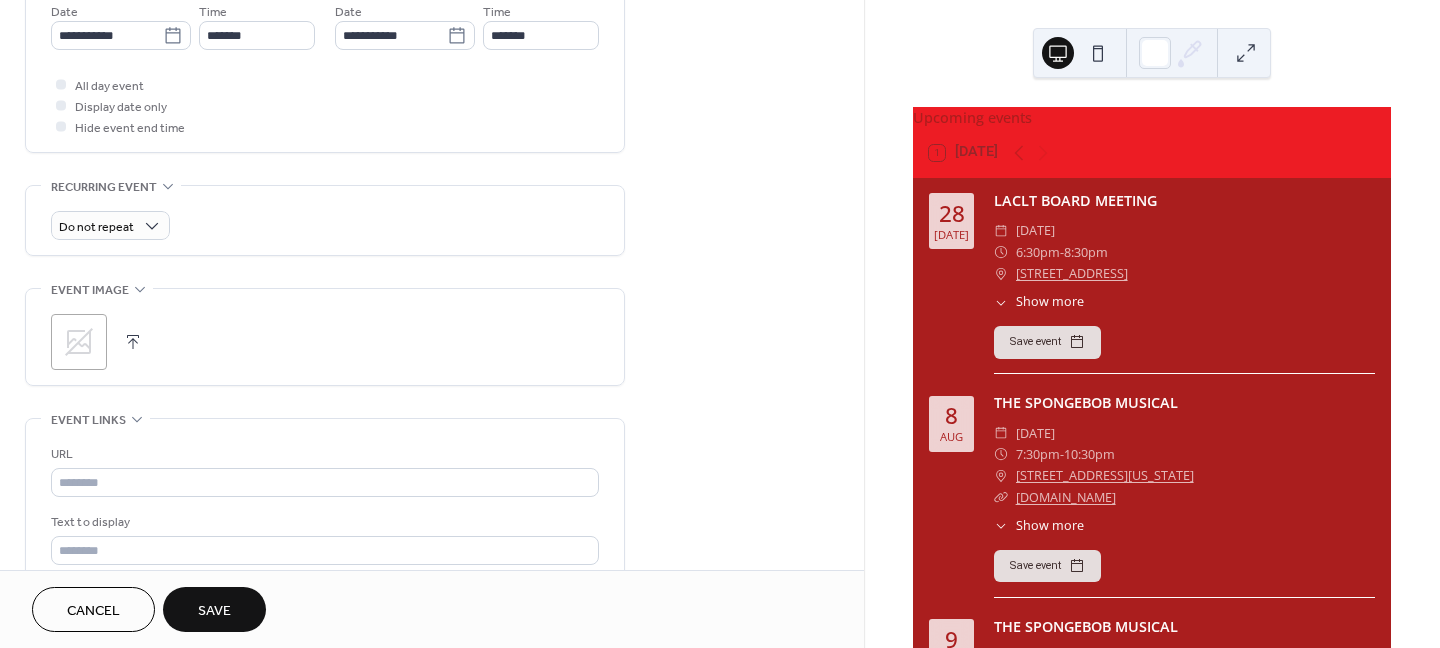click 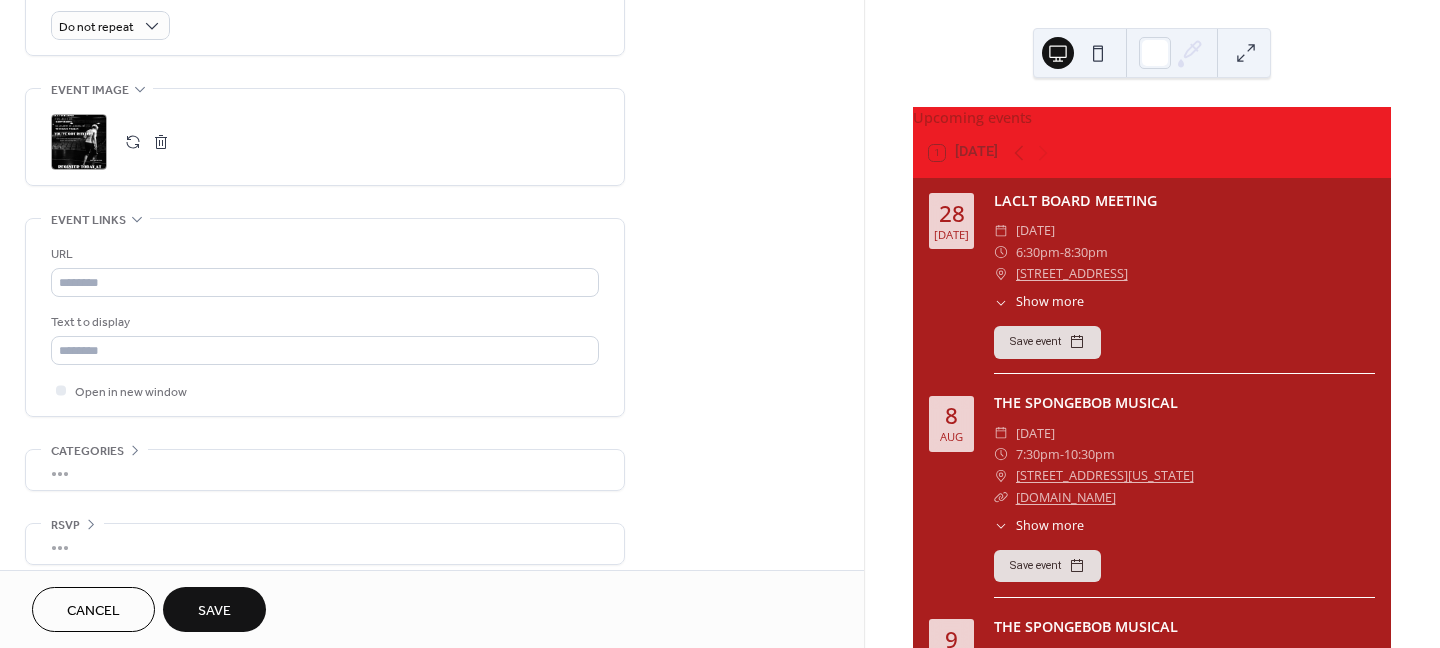 scroll, scrollTop: 915, scrollLeft: 0, axis: vertical 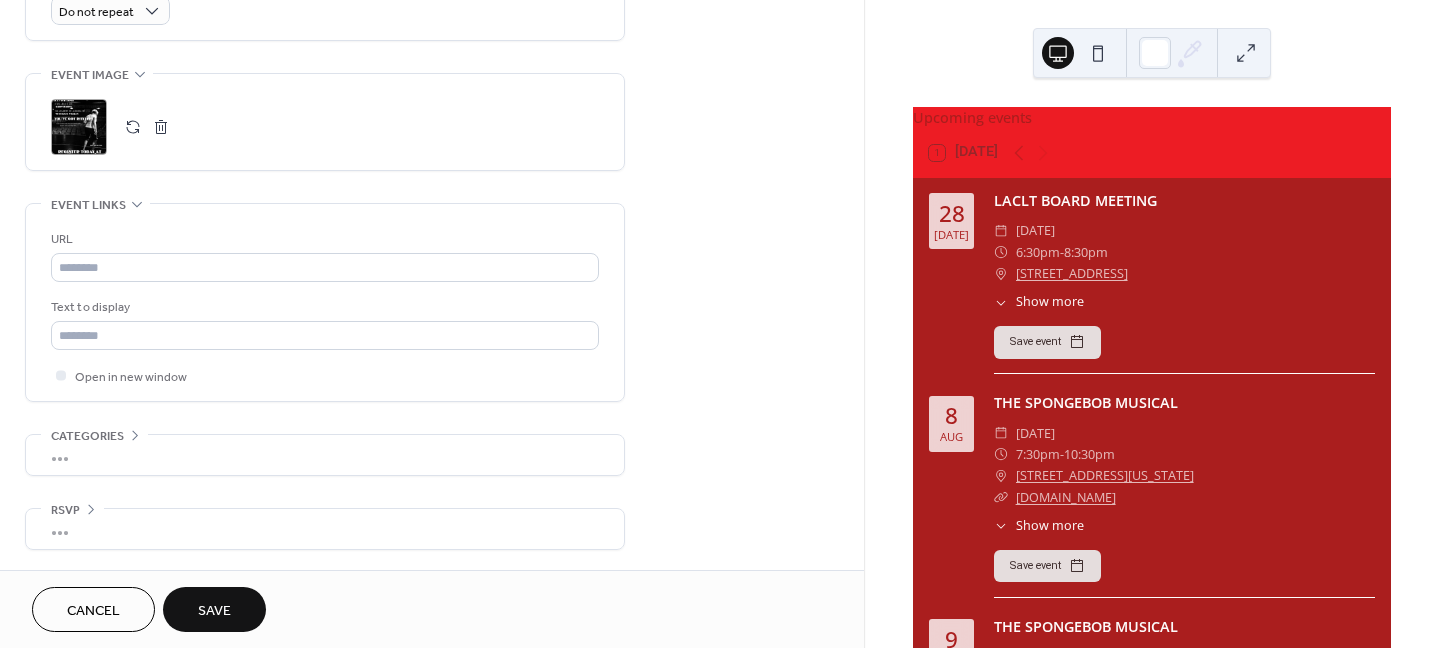 click on "Save" at bounding box center (214, 611) 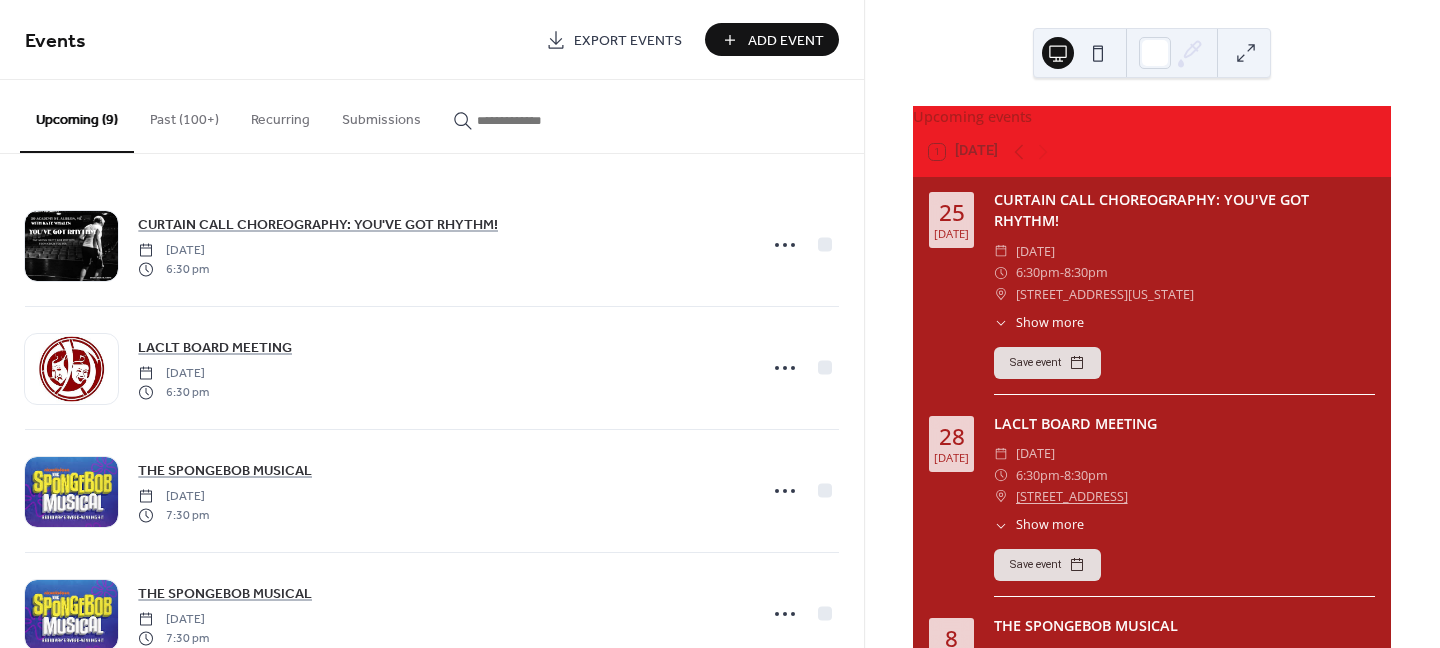 scroll, scrollTop: 0, scrollLeft: 0, axis: both 